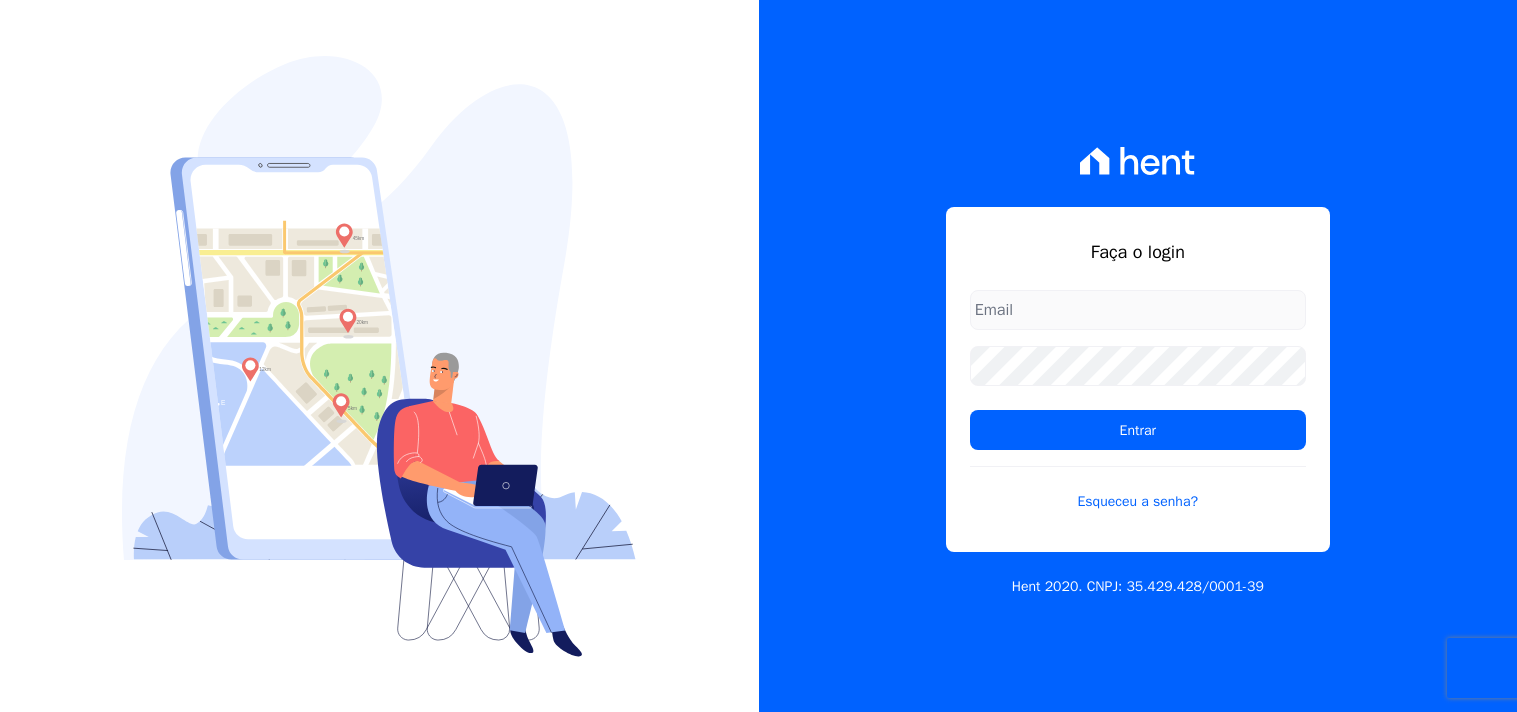 scroll, scrollTop: 0, scrollLeft: 0, axis: both 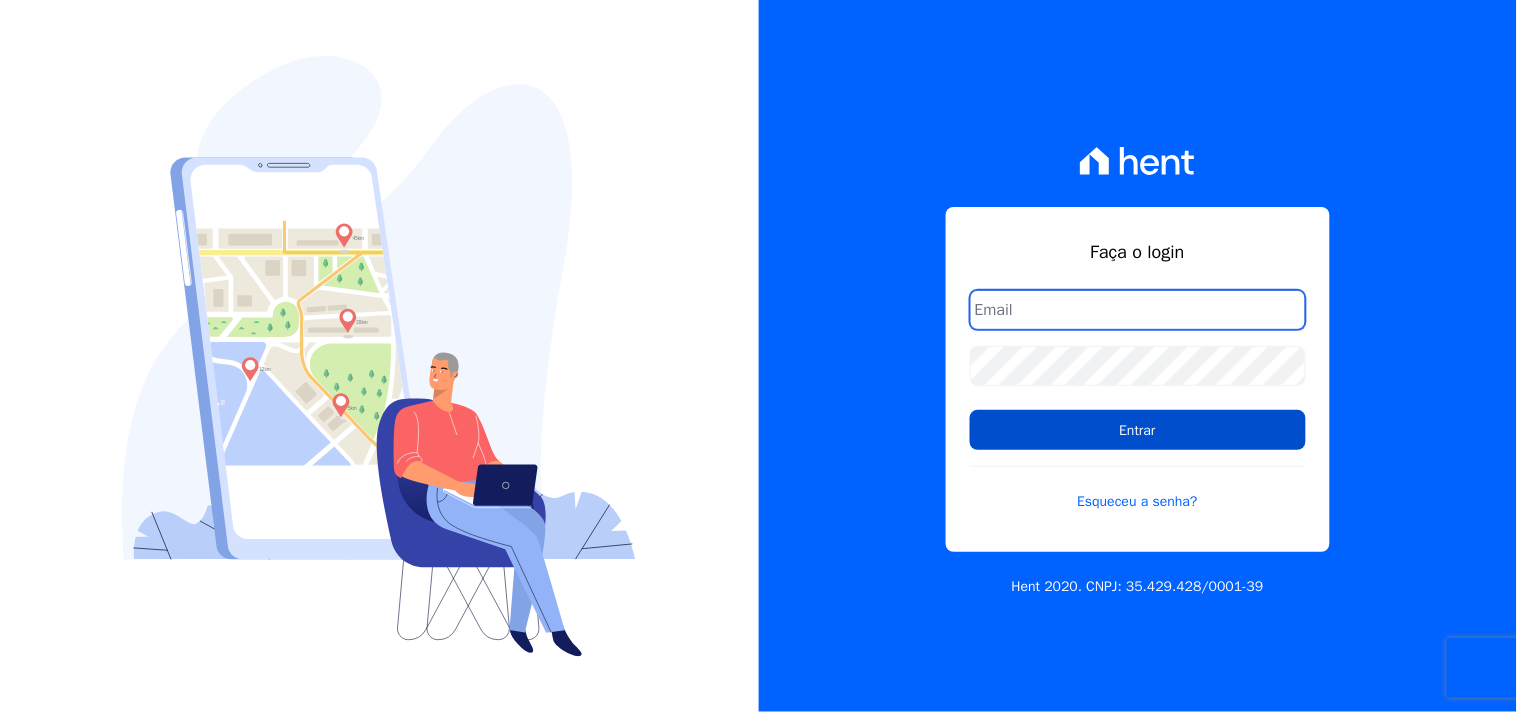 type on "mondeo@mondeoconstrutora.com.br" 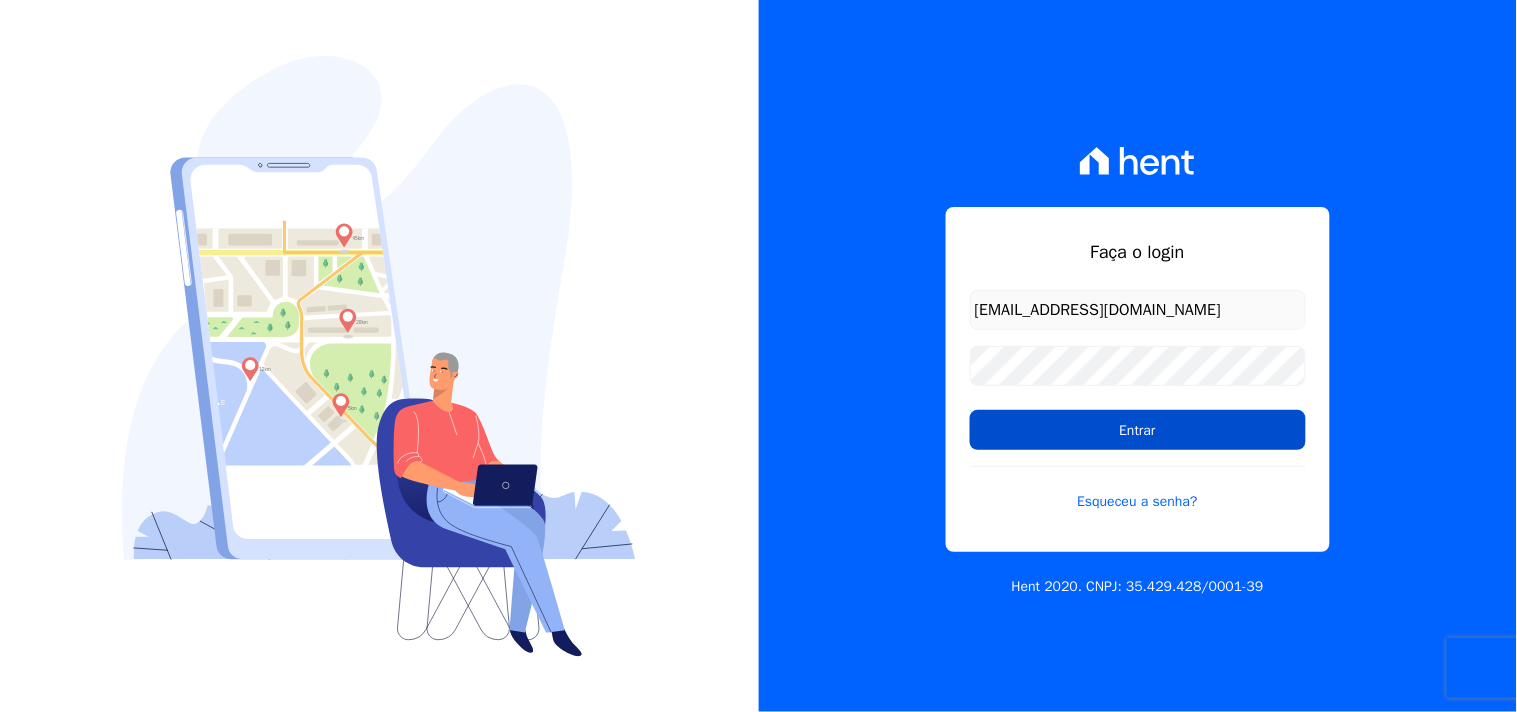 click on "Entrar" at bounding box center [1138, 430] 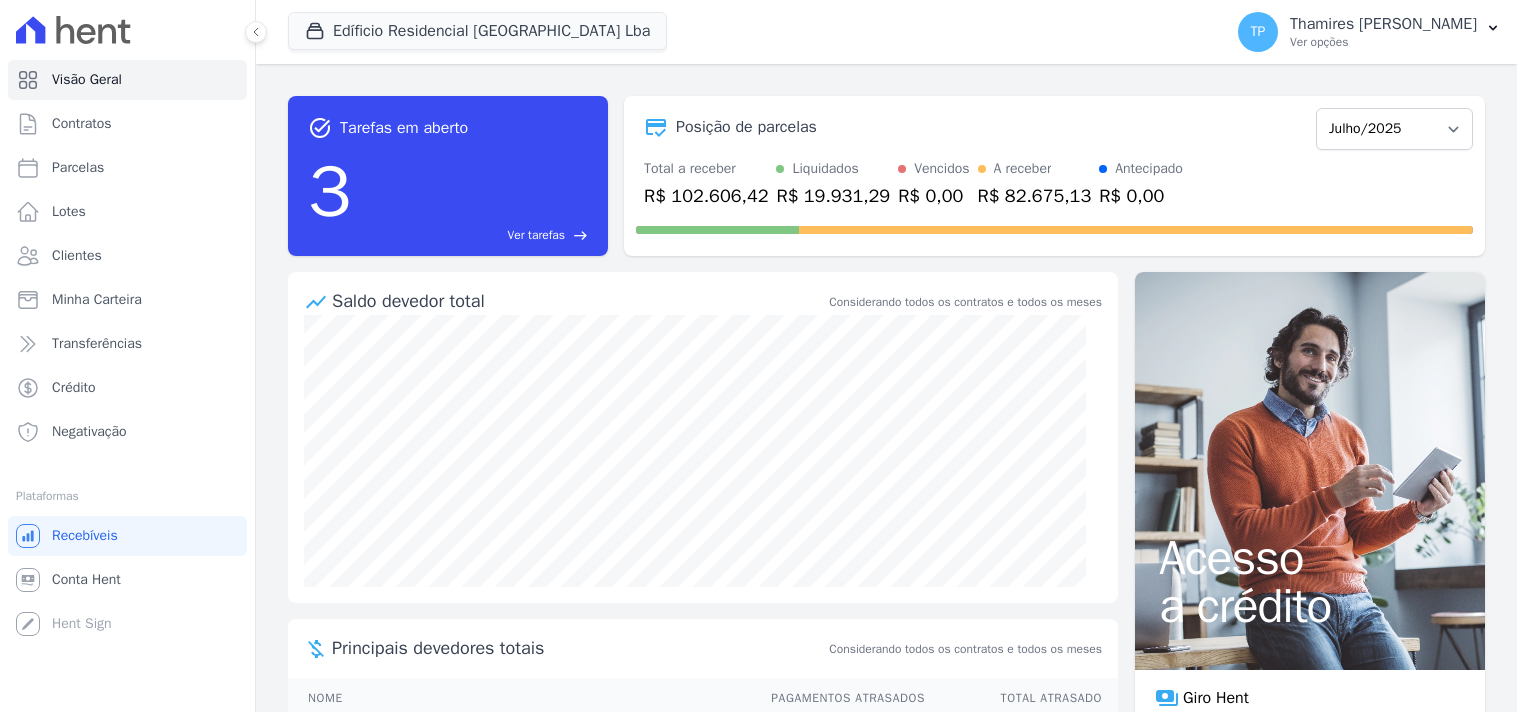 scroll, scrollTop: 0, scrollLeft: 0, axis: both 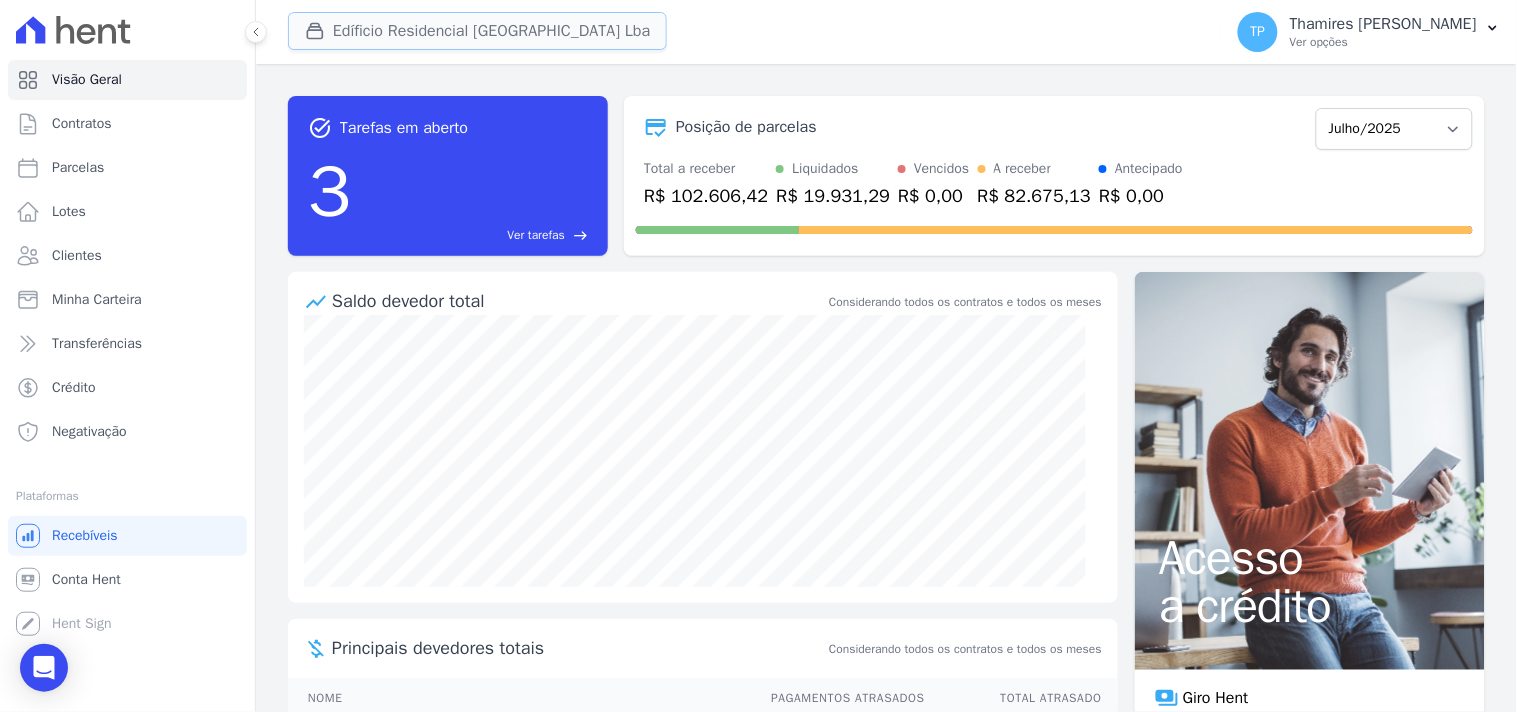 click on "Edíficio Residencial [GEOGRAPHIC_DATA]   Lba" at bounding box center [477, 31] 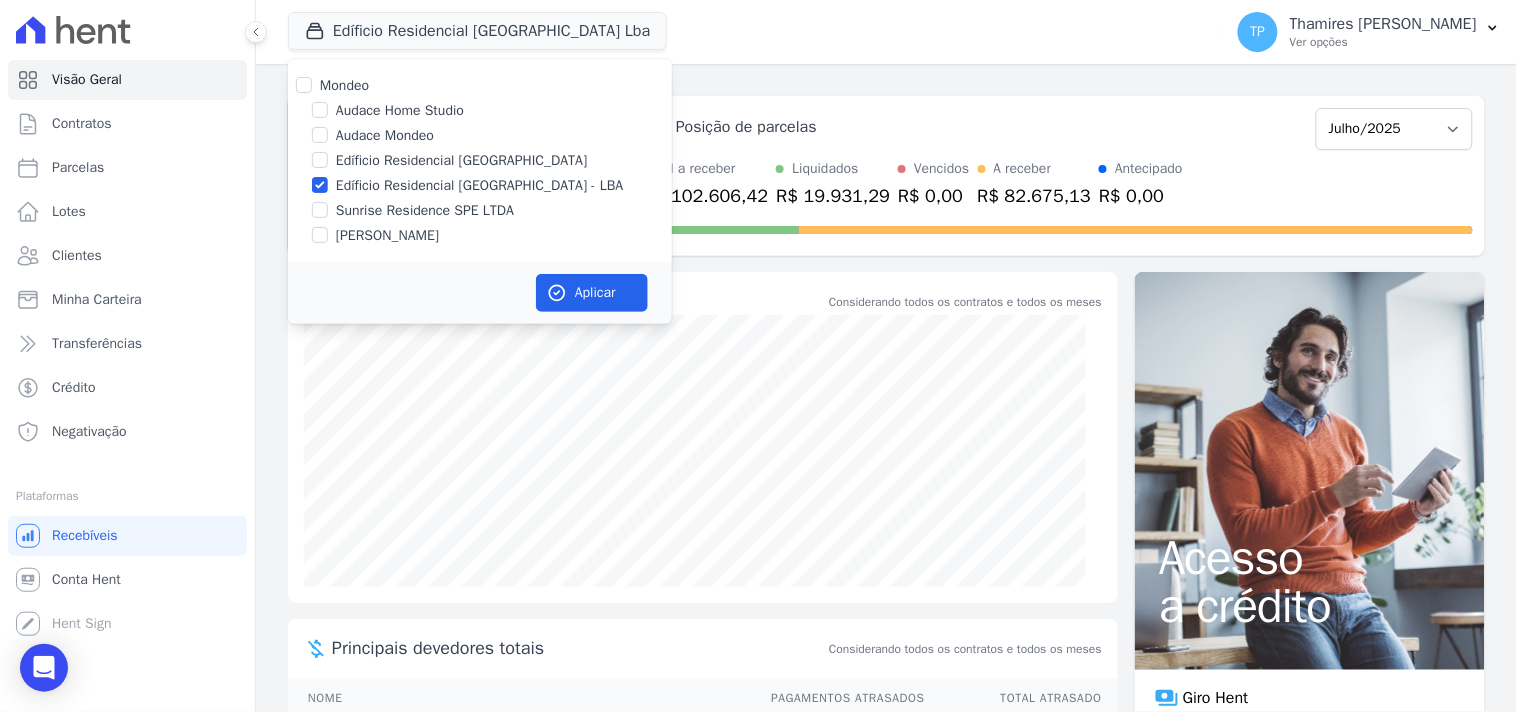 click on "Audace Mondeo" at bounding box center [385, 135] 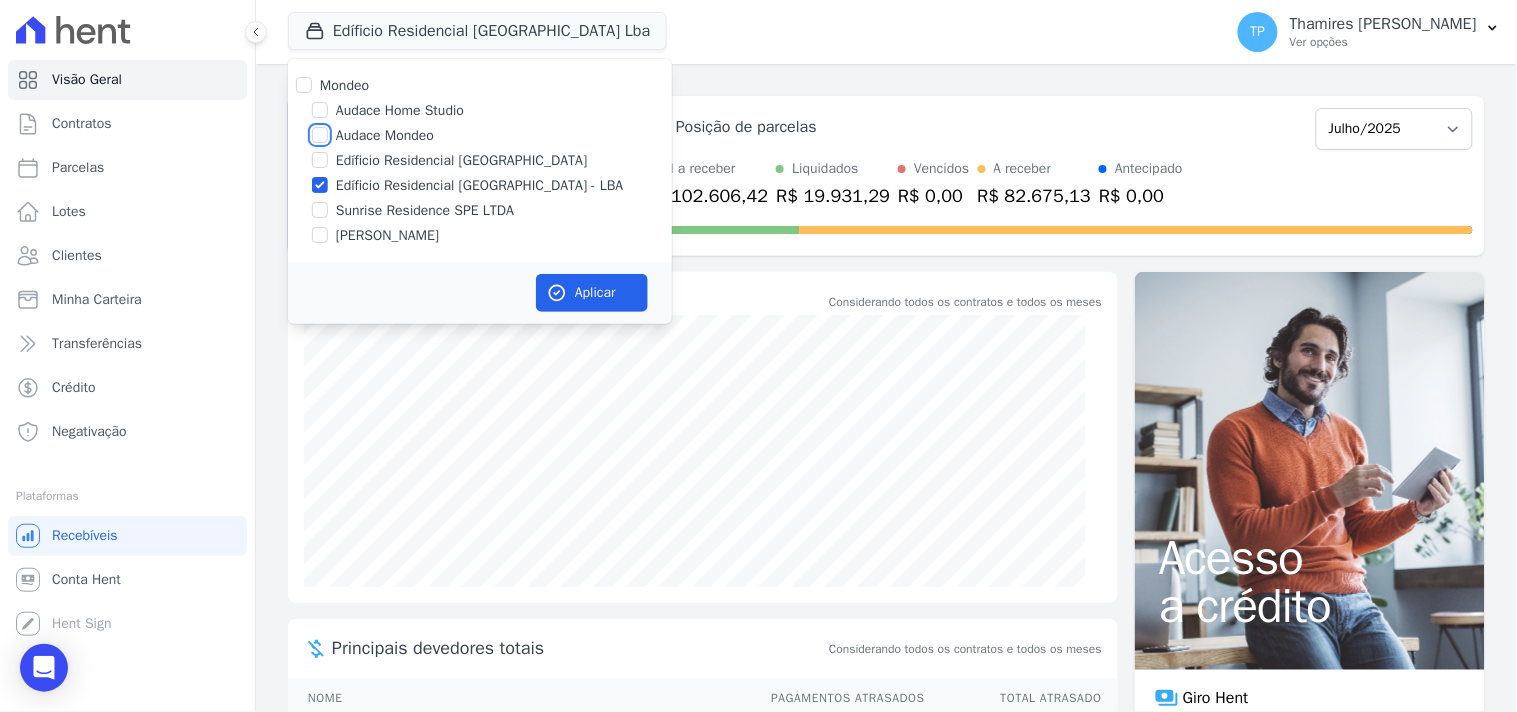 click on "Audace Mondeo" at bounding box center (320, 135) 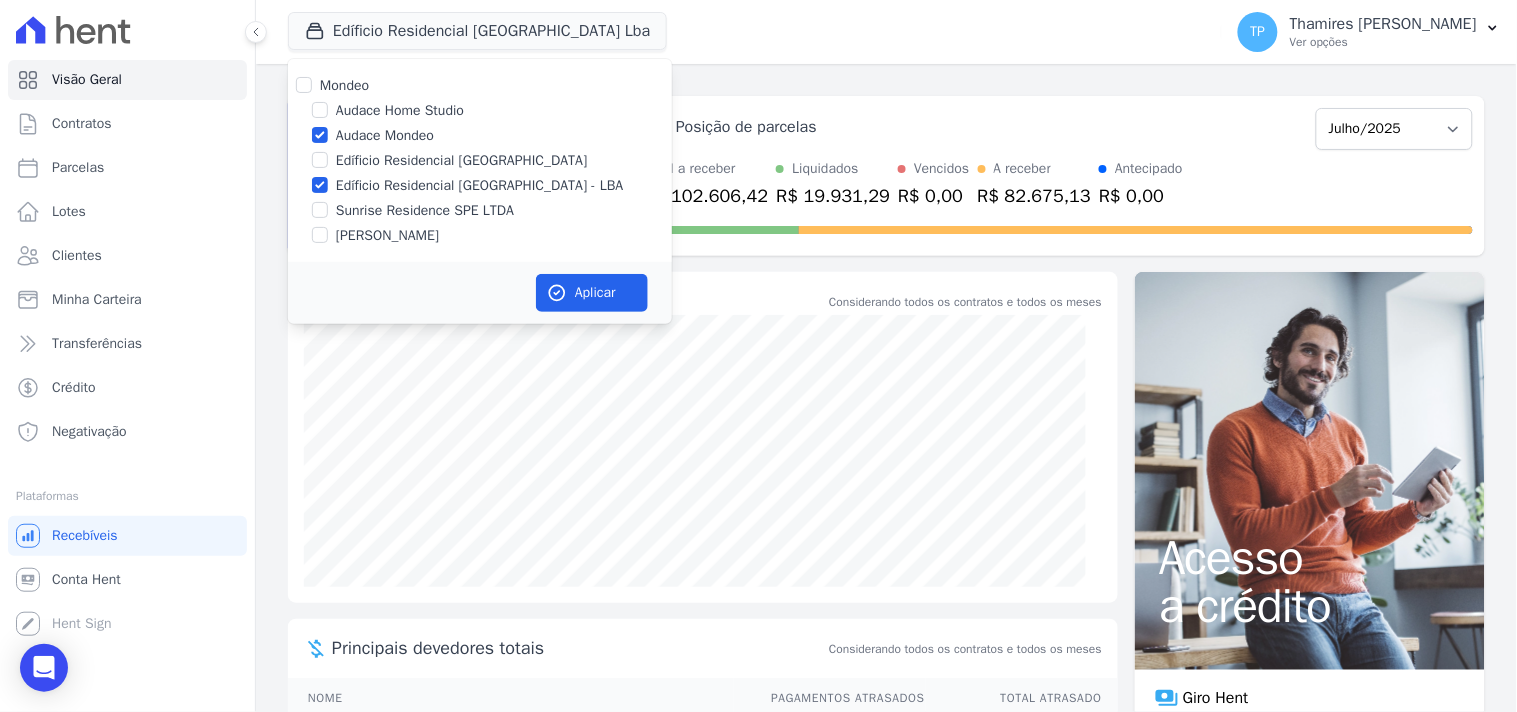 click on "Mondeo
Audace Home Studio
Audace Mondeo
Edíficio Residencial [GEOGRAPHIC_DATA]
Edíficio Residencial [GEOGRAPHIC_DATA] - [GEOGRAPHIC_DATA]
Sunrise Residence SPE LTDA" at bounding box center (480, 160) 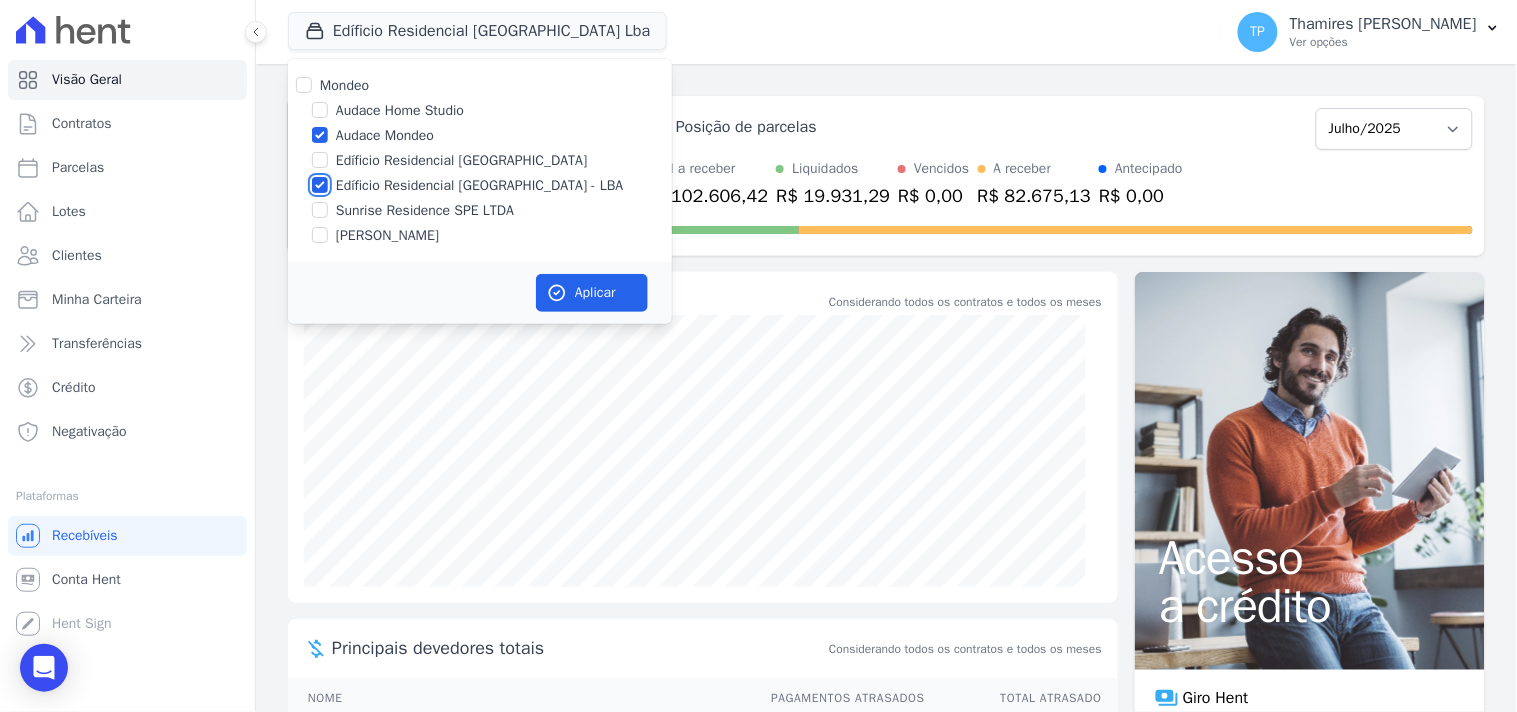 click on "Edíficio Residencial [GEOGRAPHIC_DATA] - LBA" at bounding box center (320, 185) 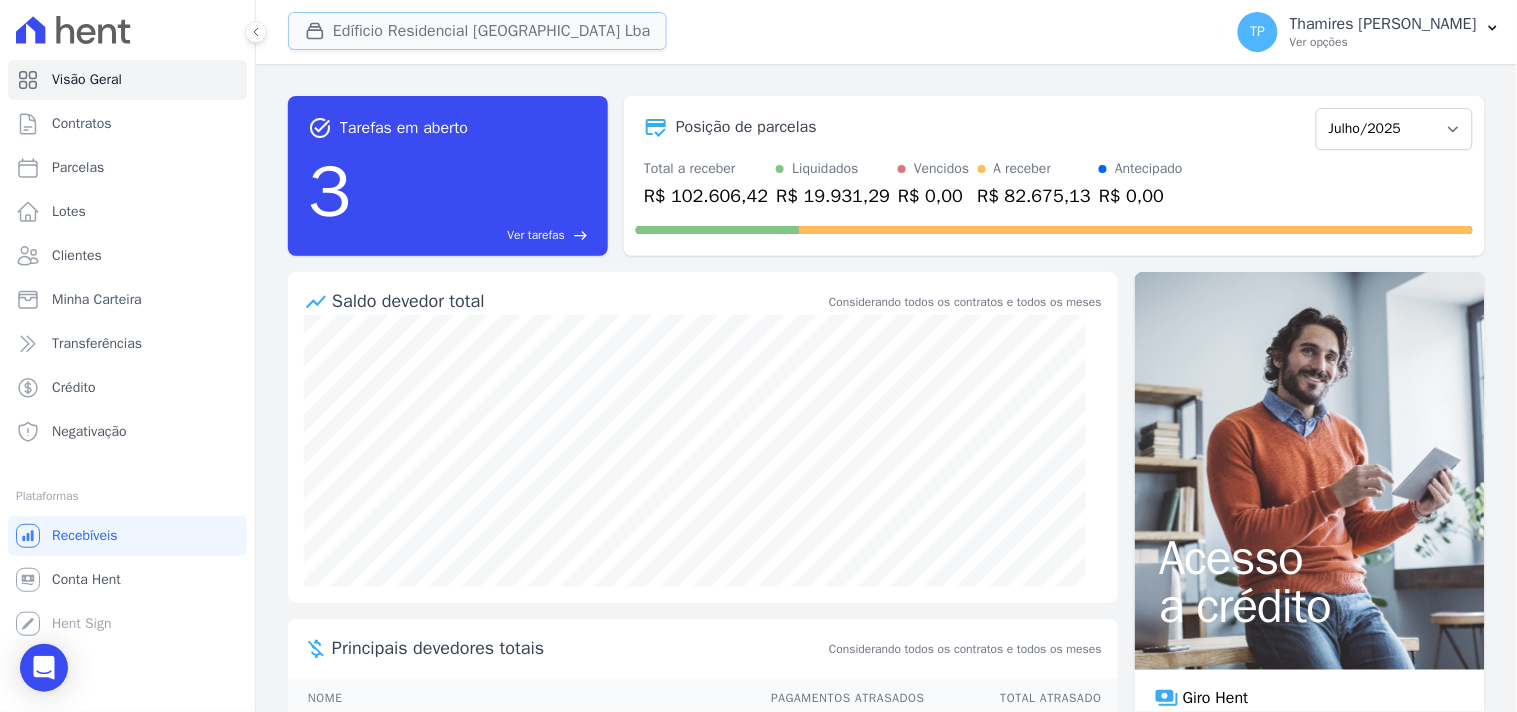 click on "Edíficio Residencial [GEOGRAPHIC_DATA]   Lba" at bounding box center (477, 31) 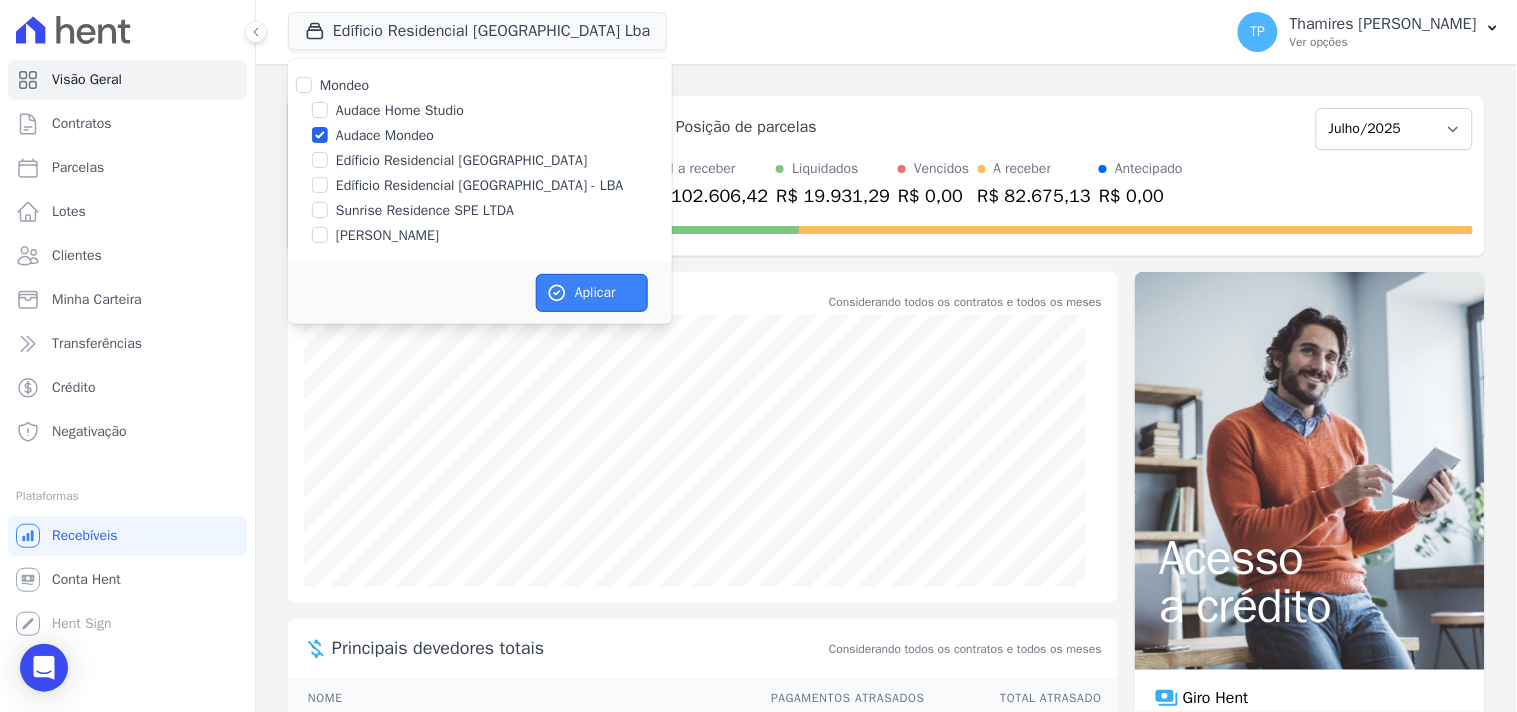 click on "Aplicar" at bounding box center [592, 293] 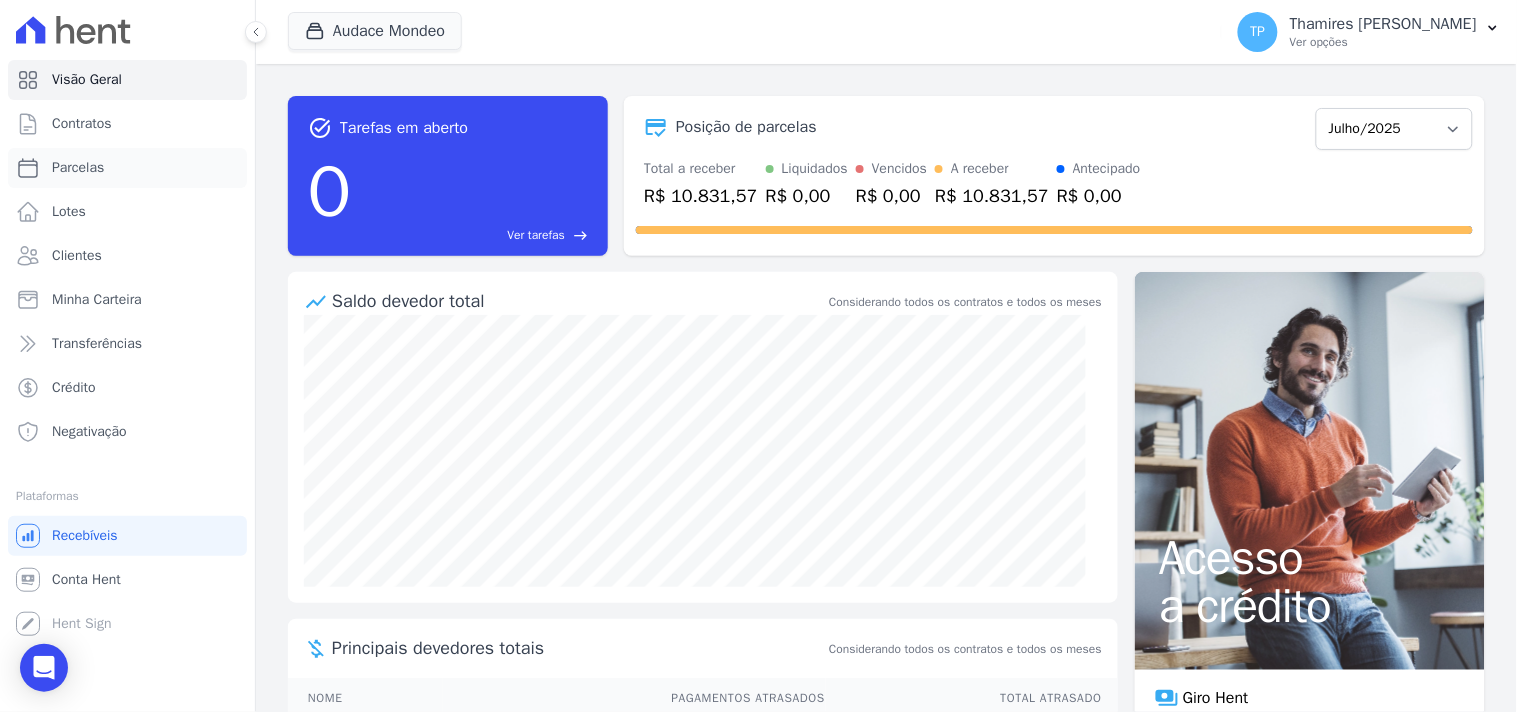click on "Parcelas" at bounding box center (127, 168) 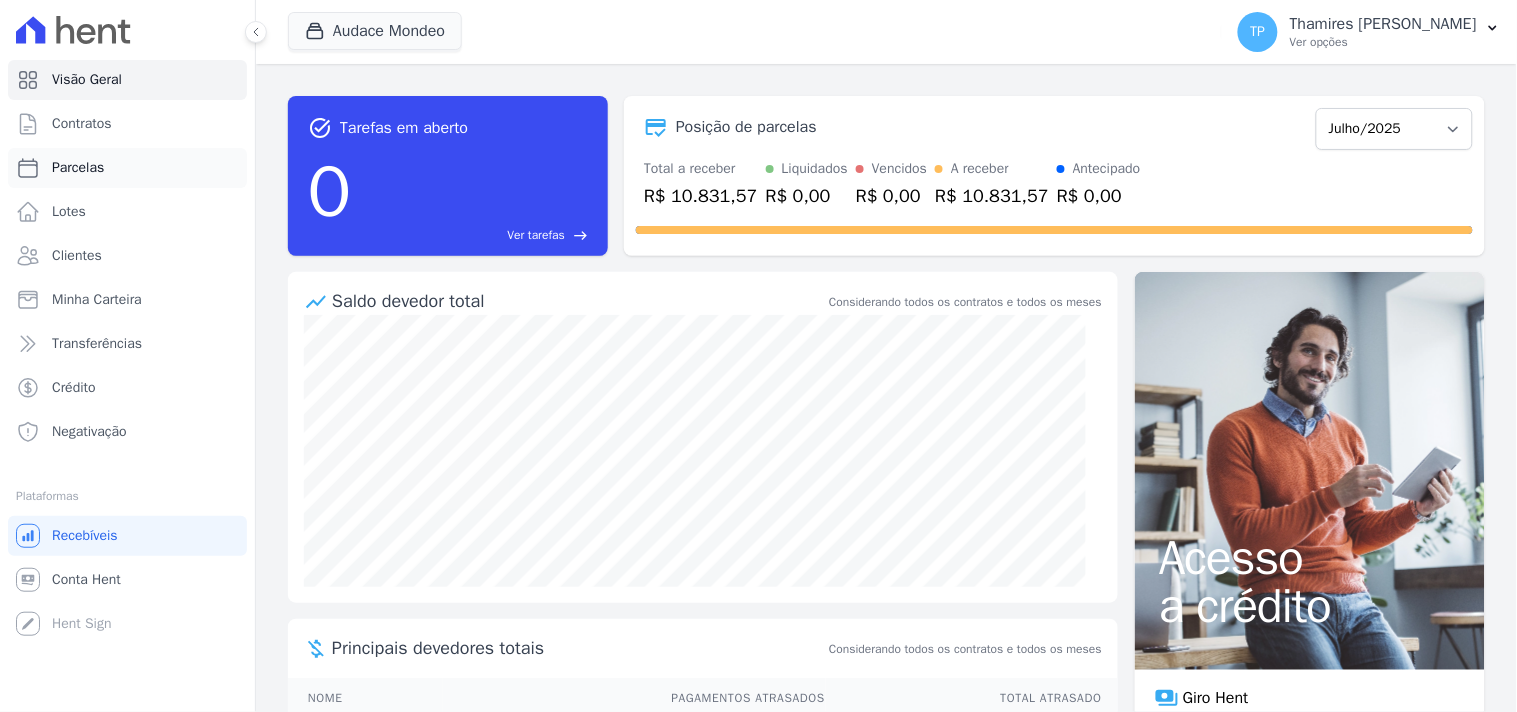 select 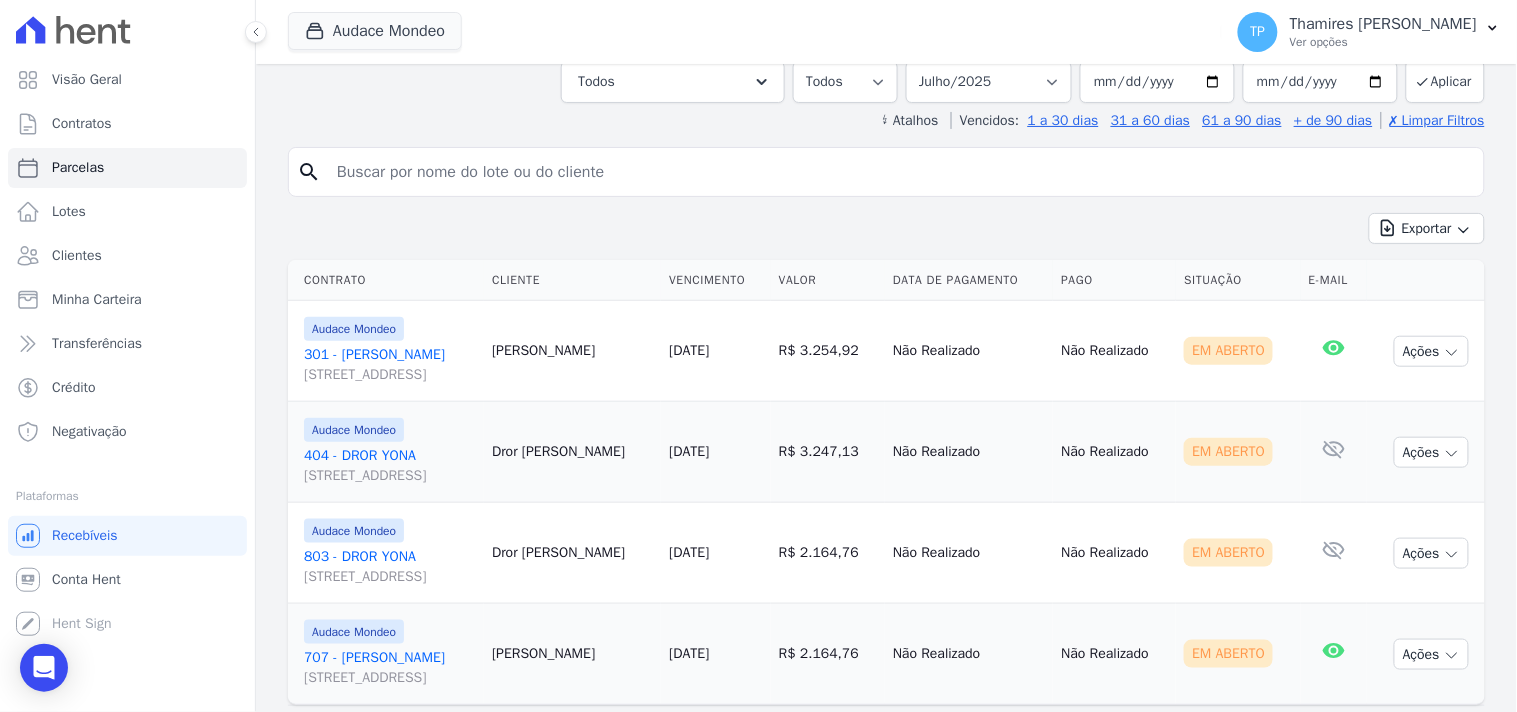 scroll, scrollTop: 348, scrollLeft: 0, axis: vertical 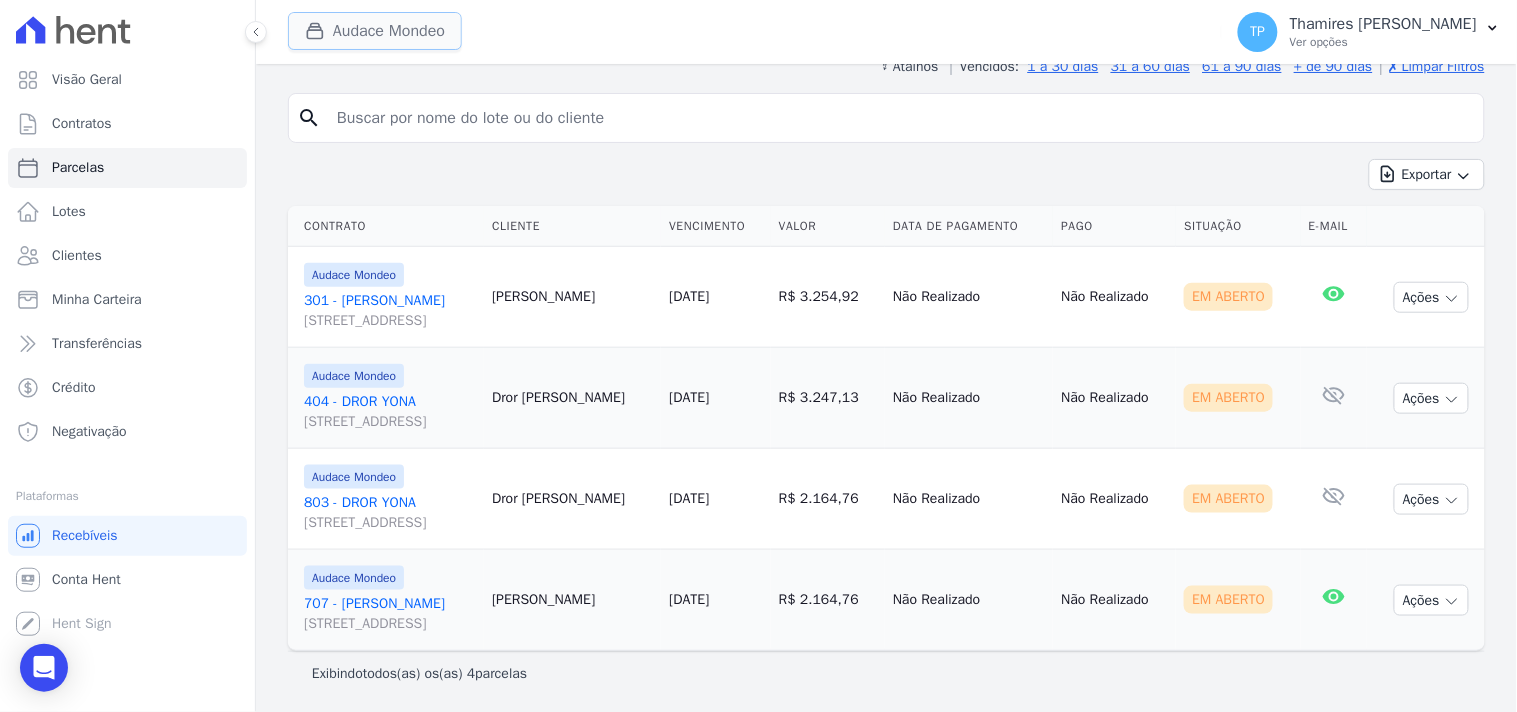 click on "Audace Mondeo" at bounding box center [375, 31] 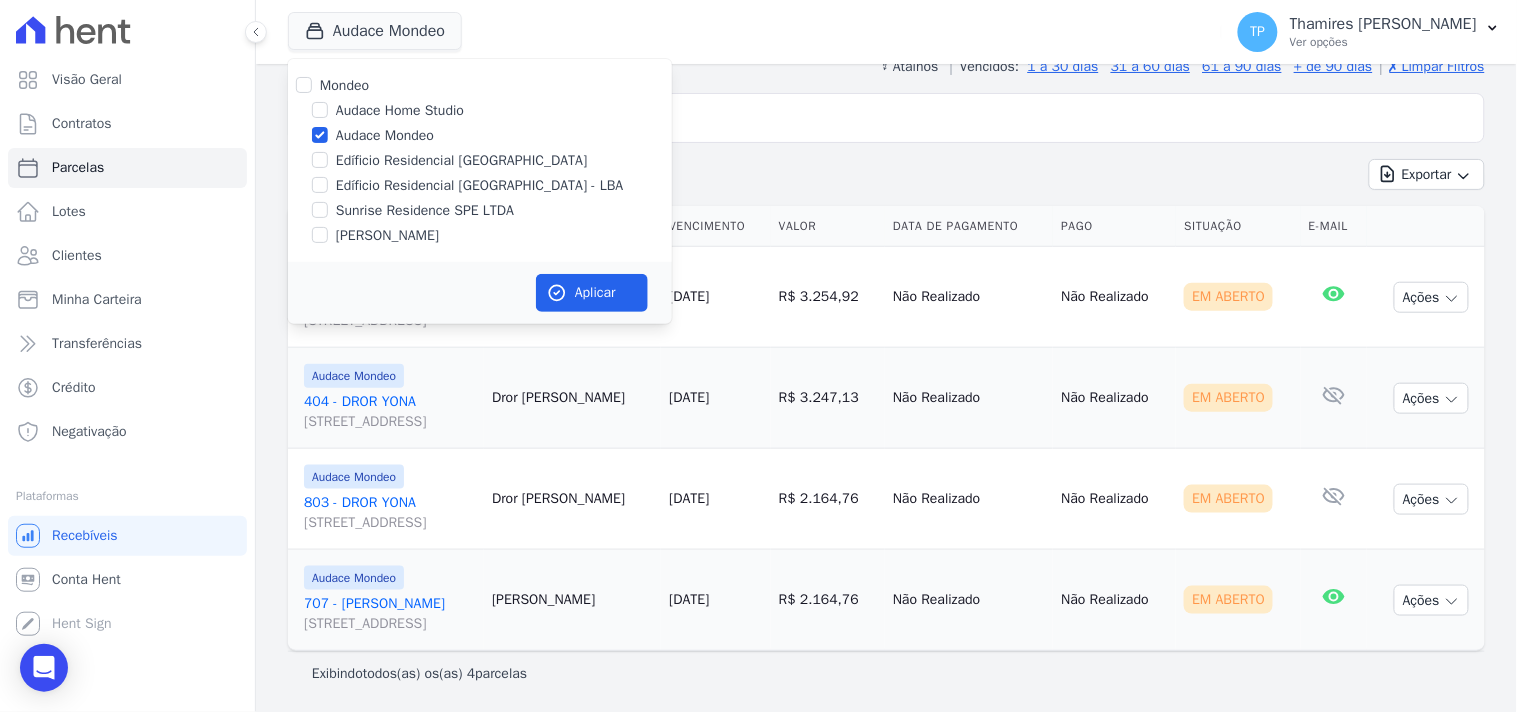 click on "Edíficio Residencial [GEOGRAPHIC_DATA] - LBA" at bounding box center [480, 185] 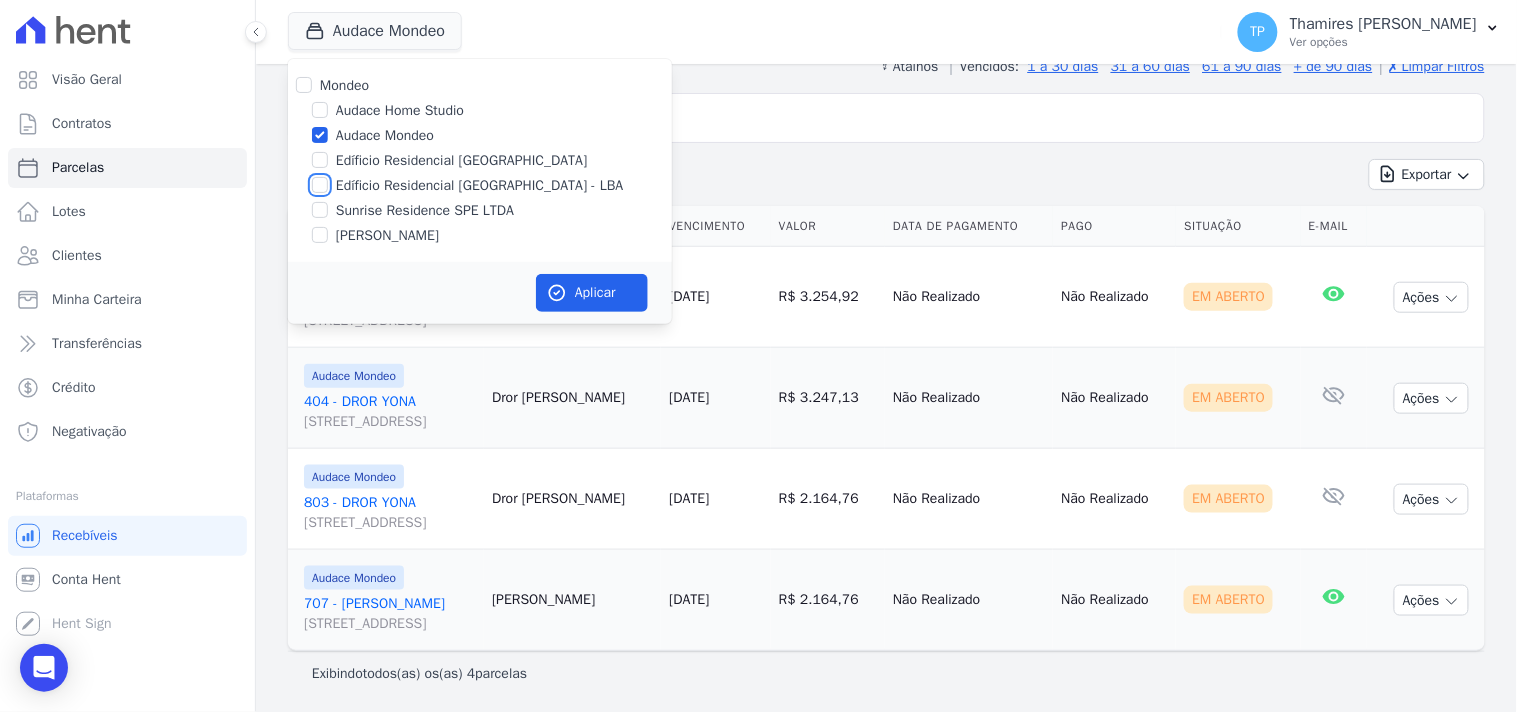 checkbox on "true" 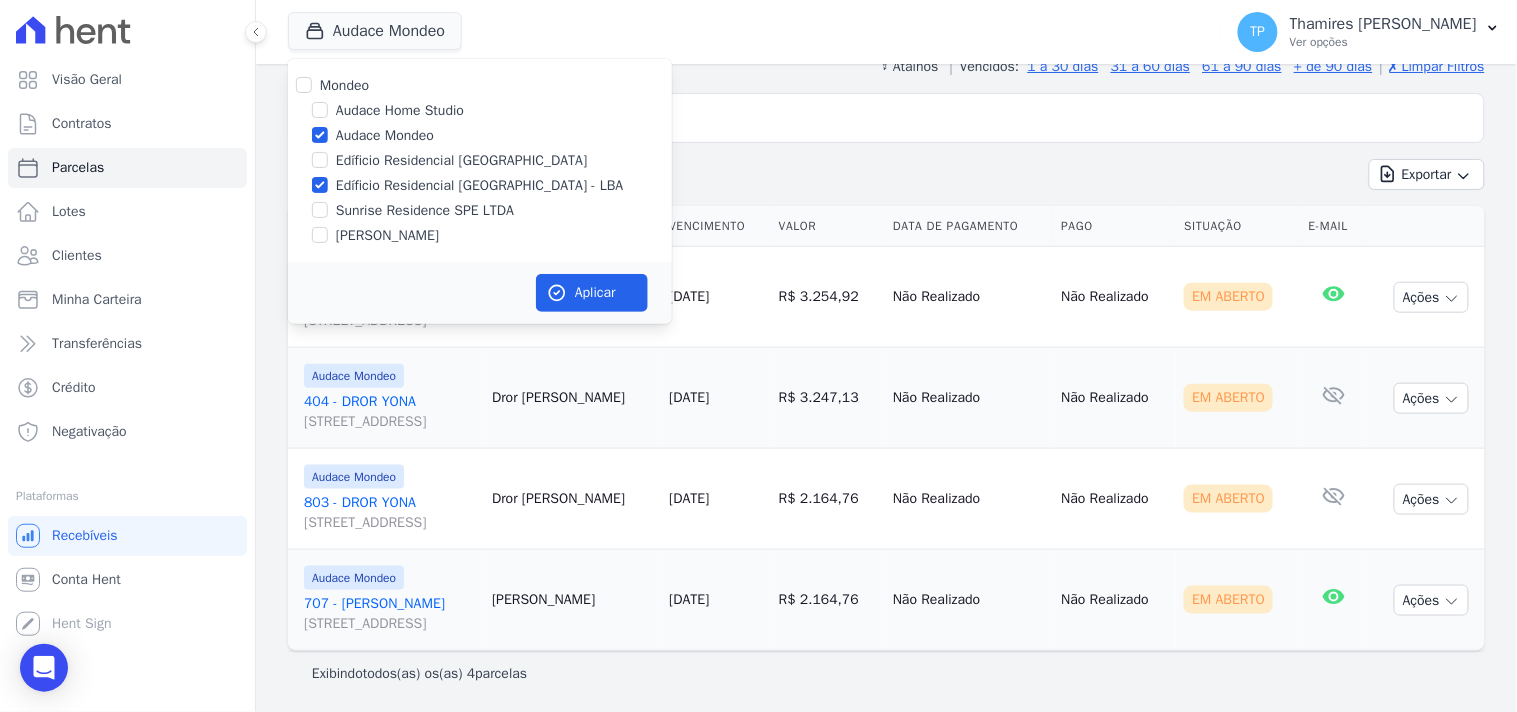 click on "Audace Mondeo" at bounding box center (385, 135) 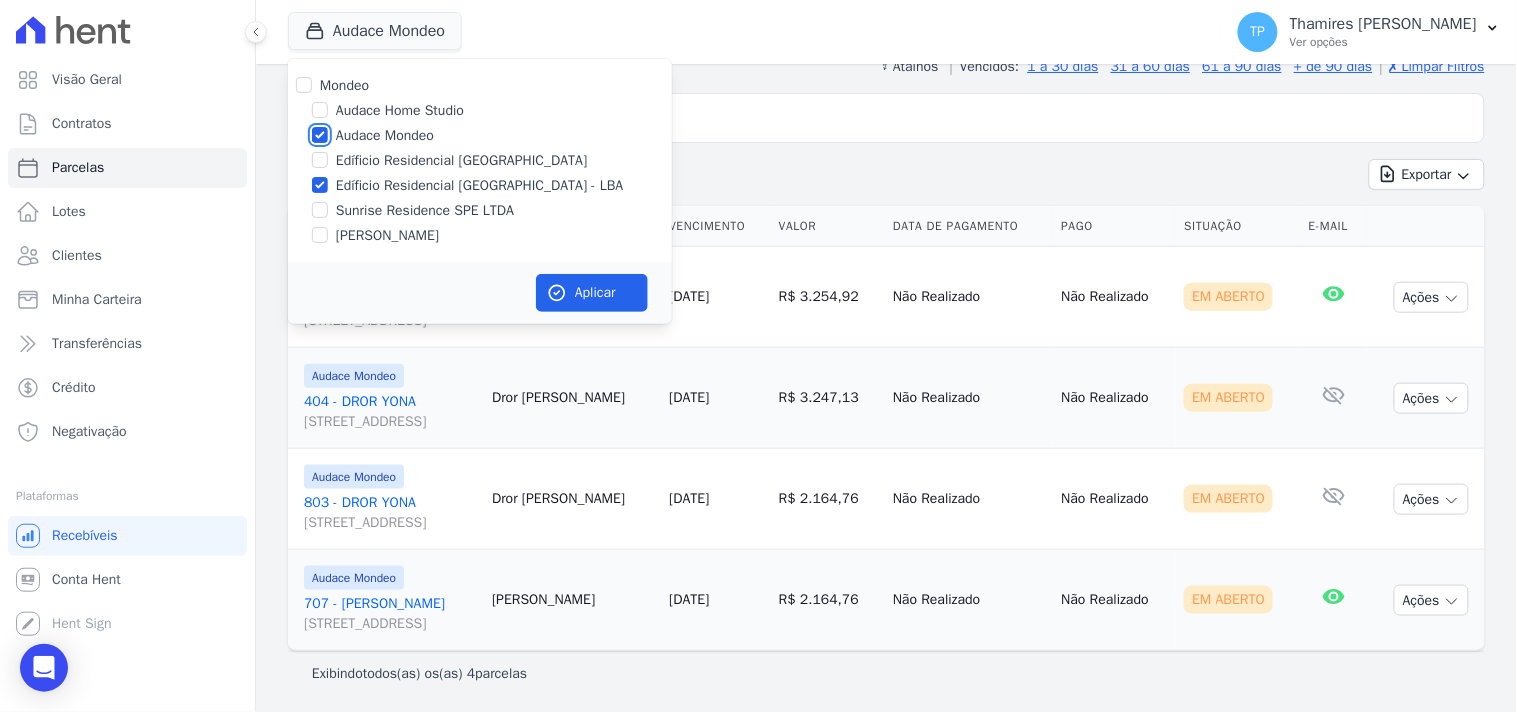 click on "Audace Mondeo" at bounding box center [320, 135] 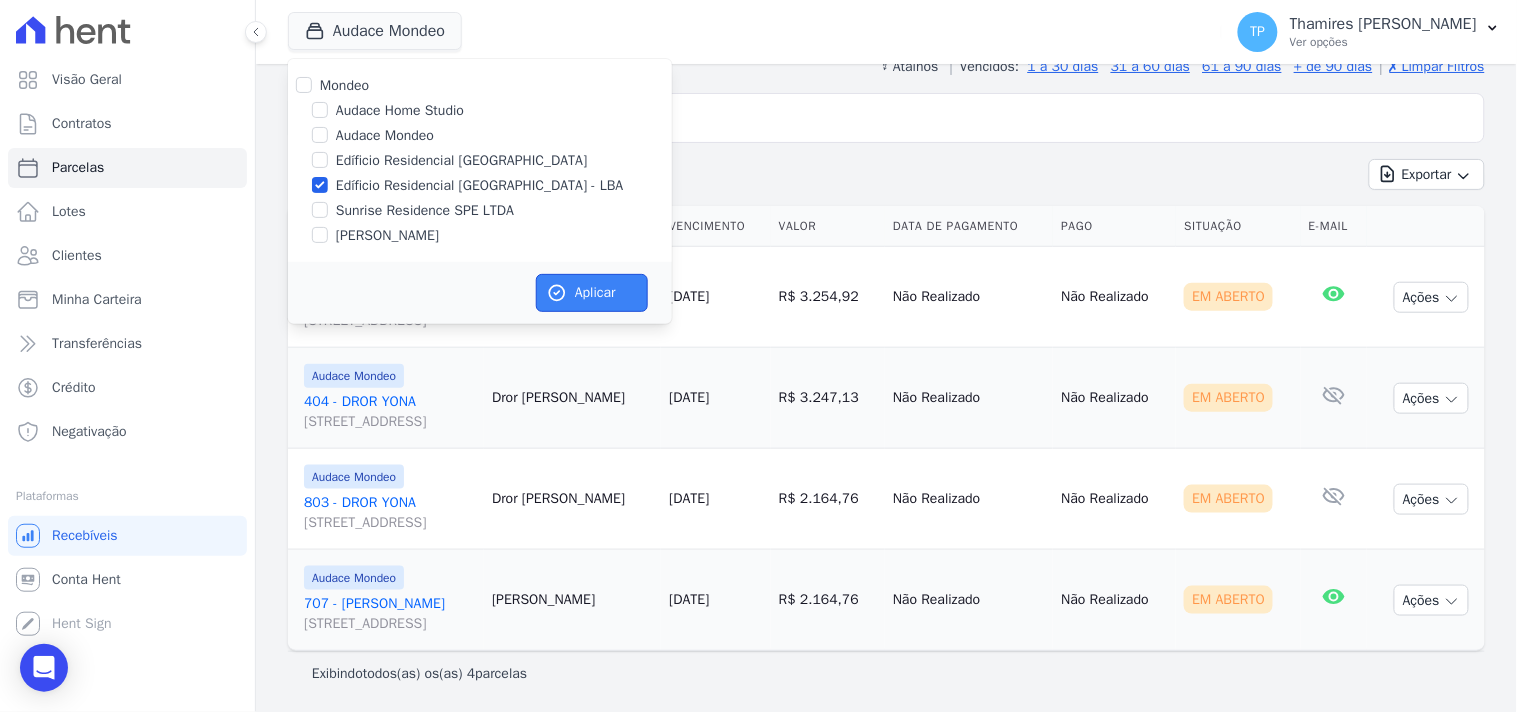 click on "Aplicar" at bounding box center (592, 293) 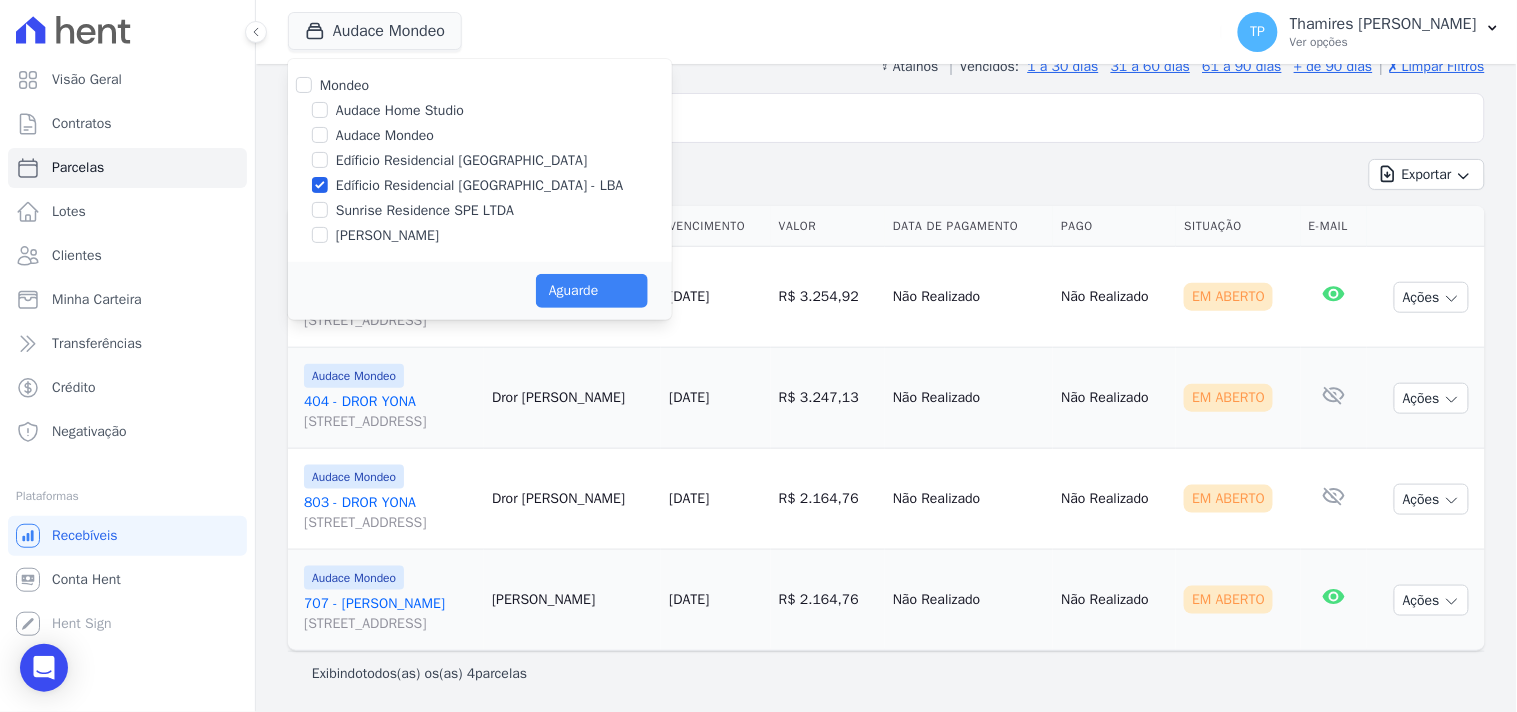 select 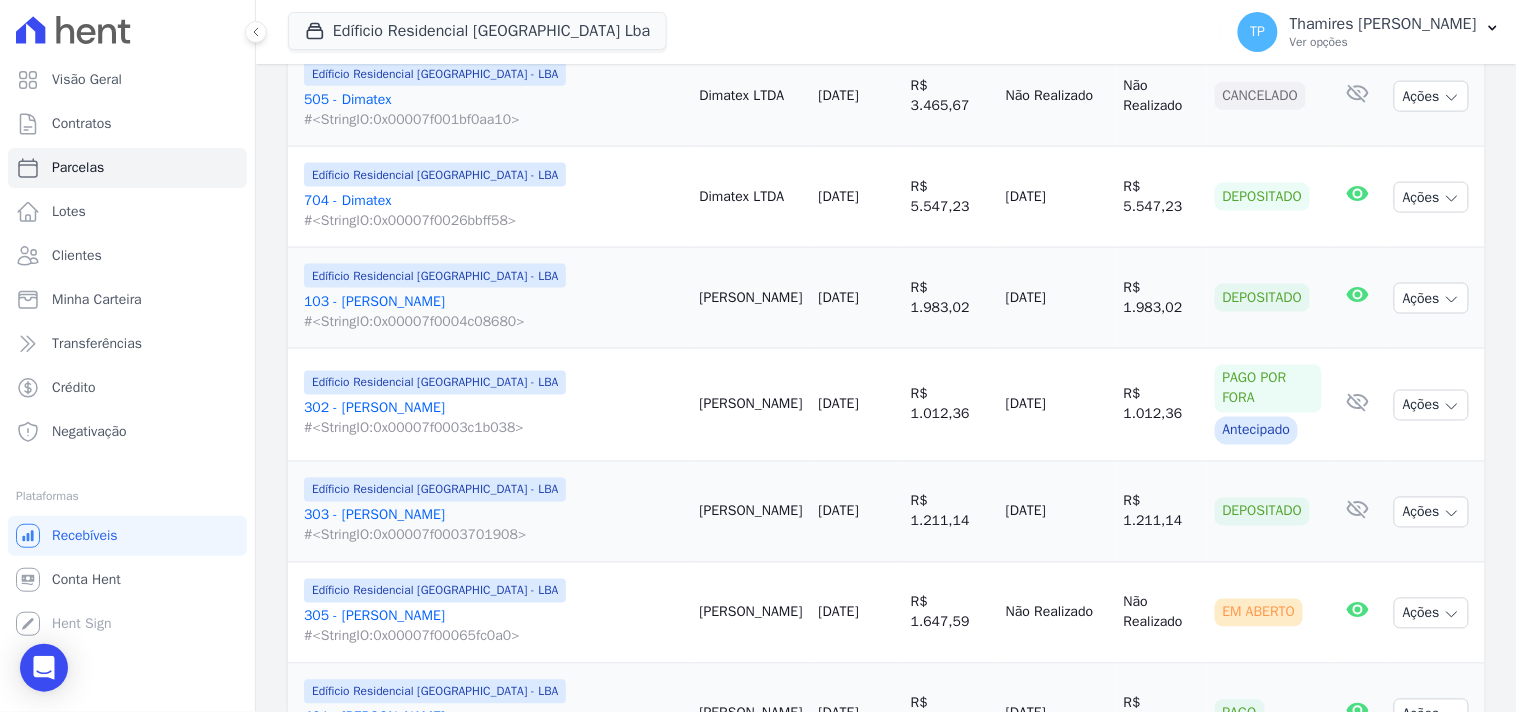 scroll, scrollTop: 777, scrollLeft: 0, axis: vertical 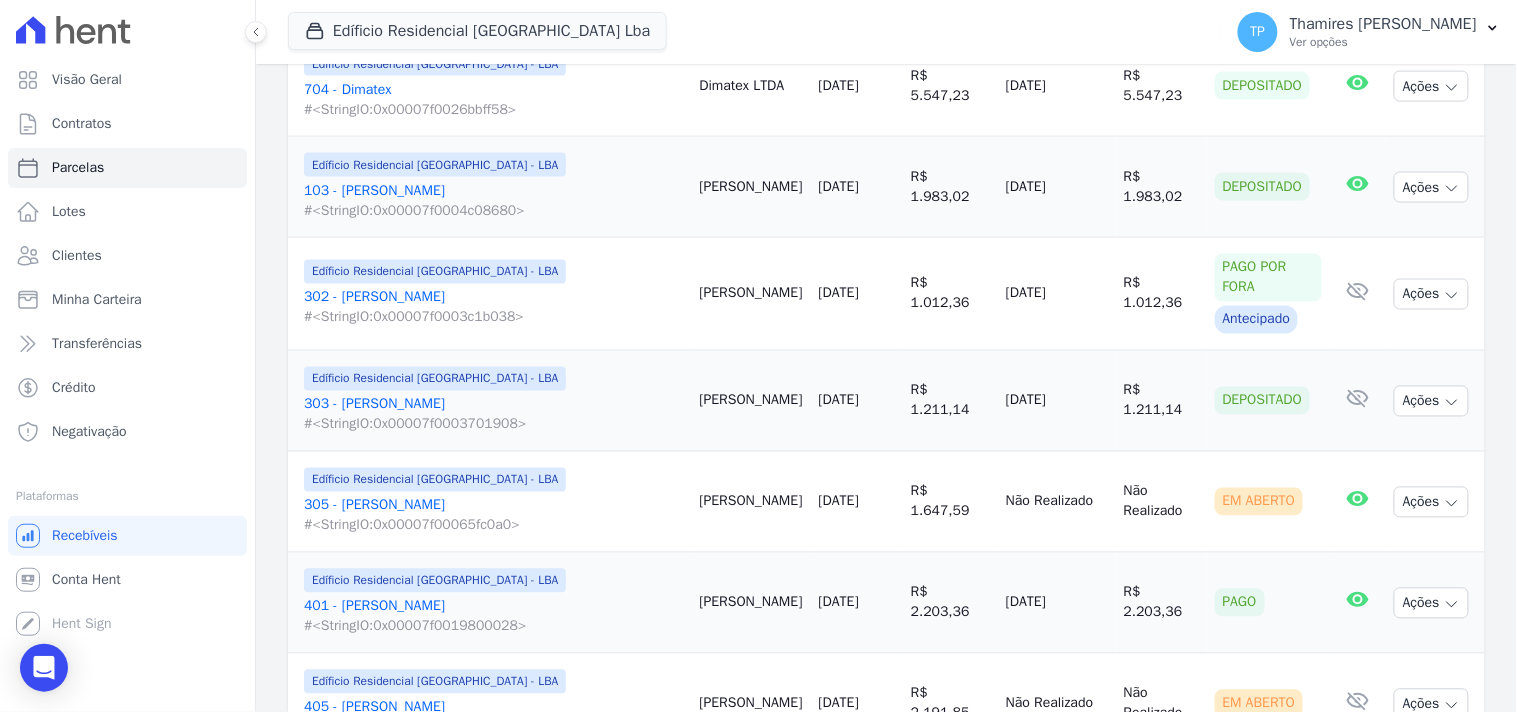 drag, startPoint x: 965, startPoint y: 411, endPoint x: 1043, endPoint y: 394, distance: 79.83107 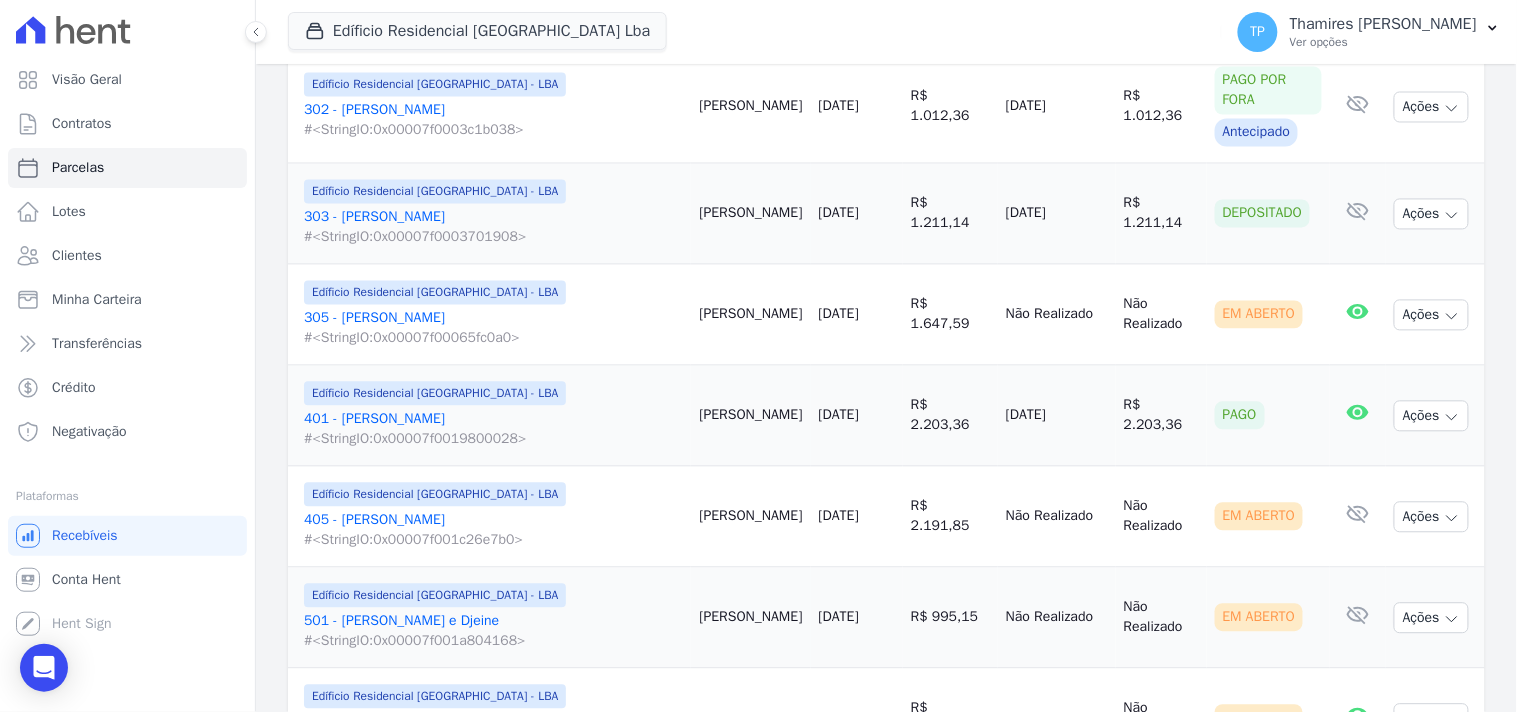scroll, scrollTop: 1000, scrollLeft: 0, axis: vertical 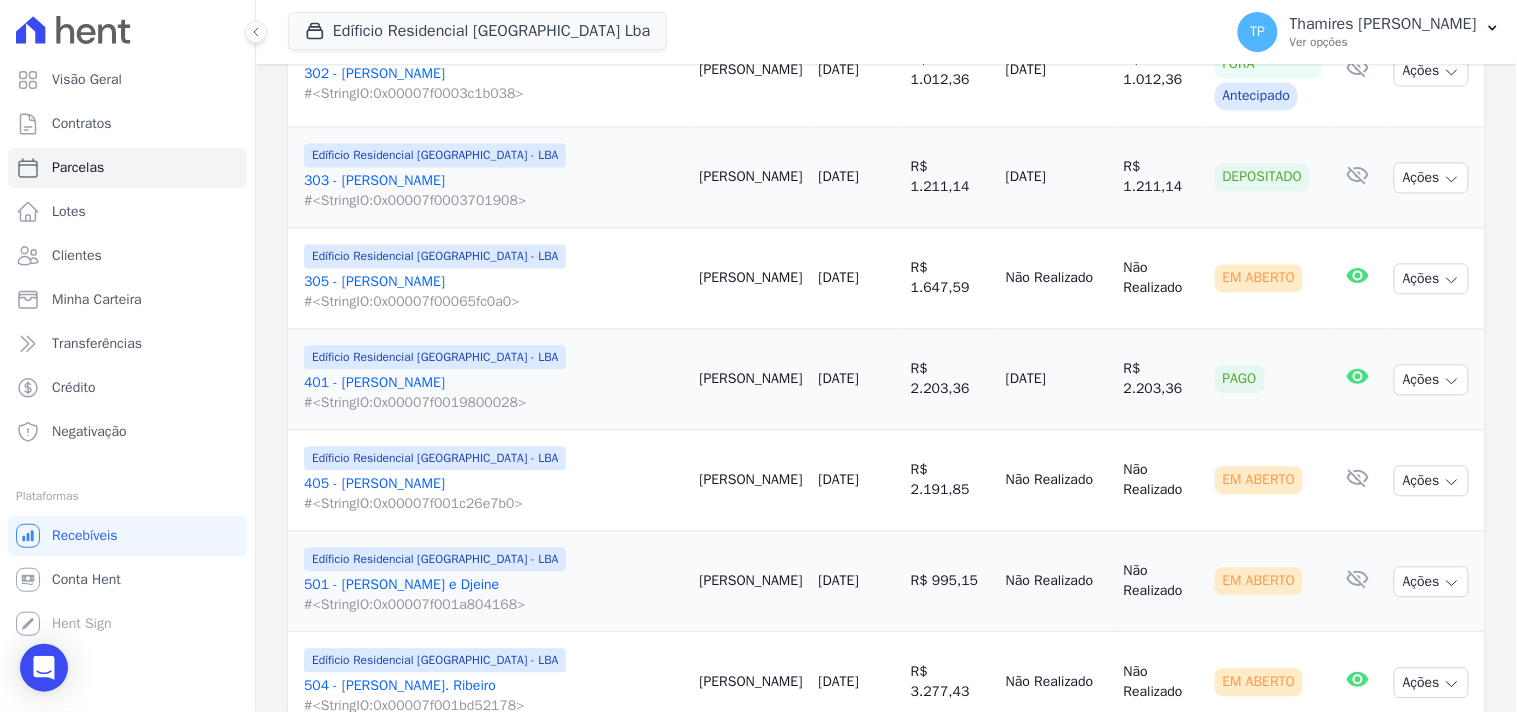drag, startPoint x: 1002, startPoint y: 396, endPoint x: 1084, endPoint y: 396, distance: 82 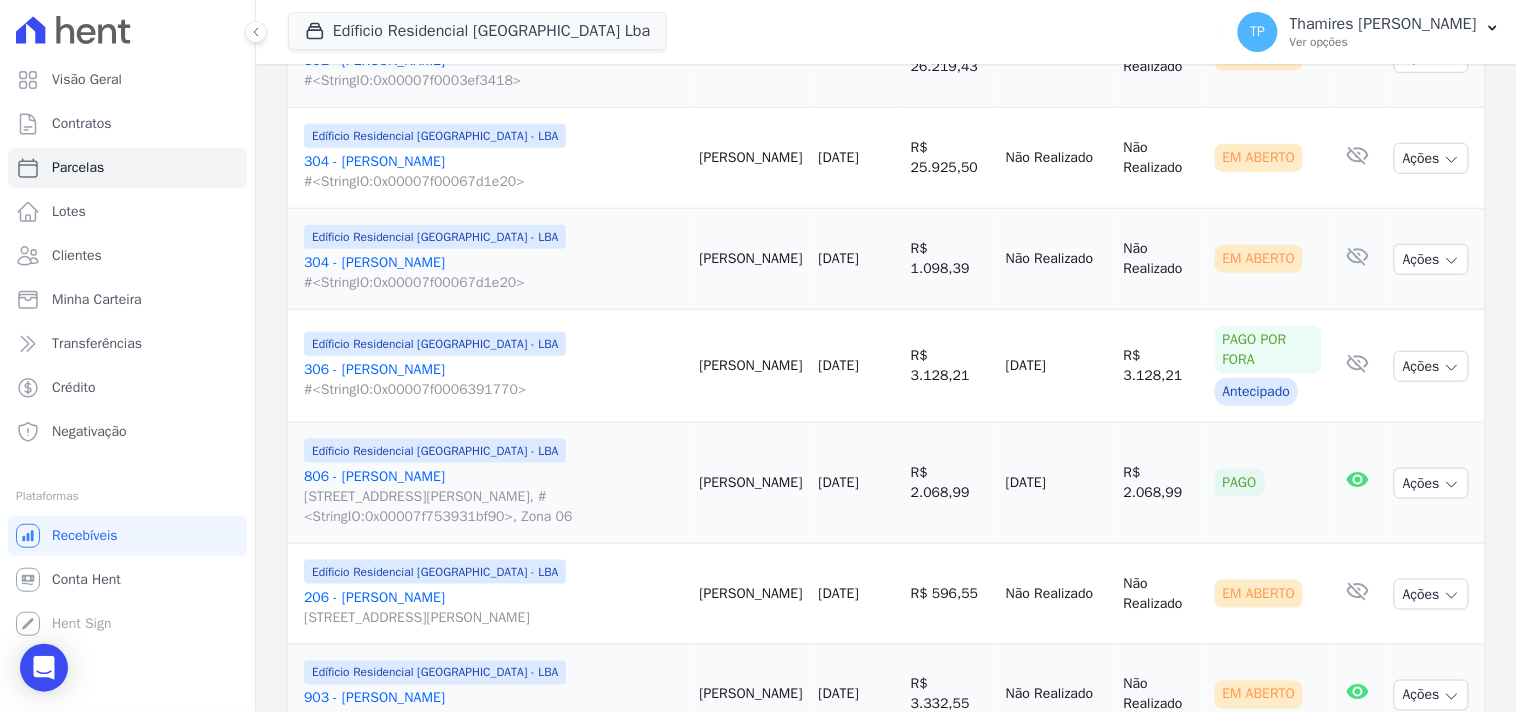 scroll, scrollTop: 2444, scrollLeft: 0, axis: vertical 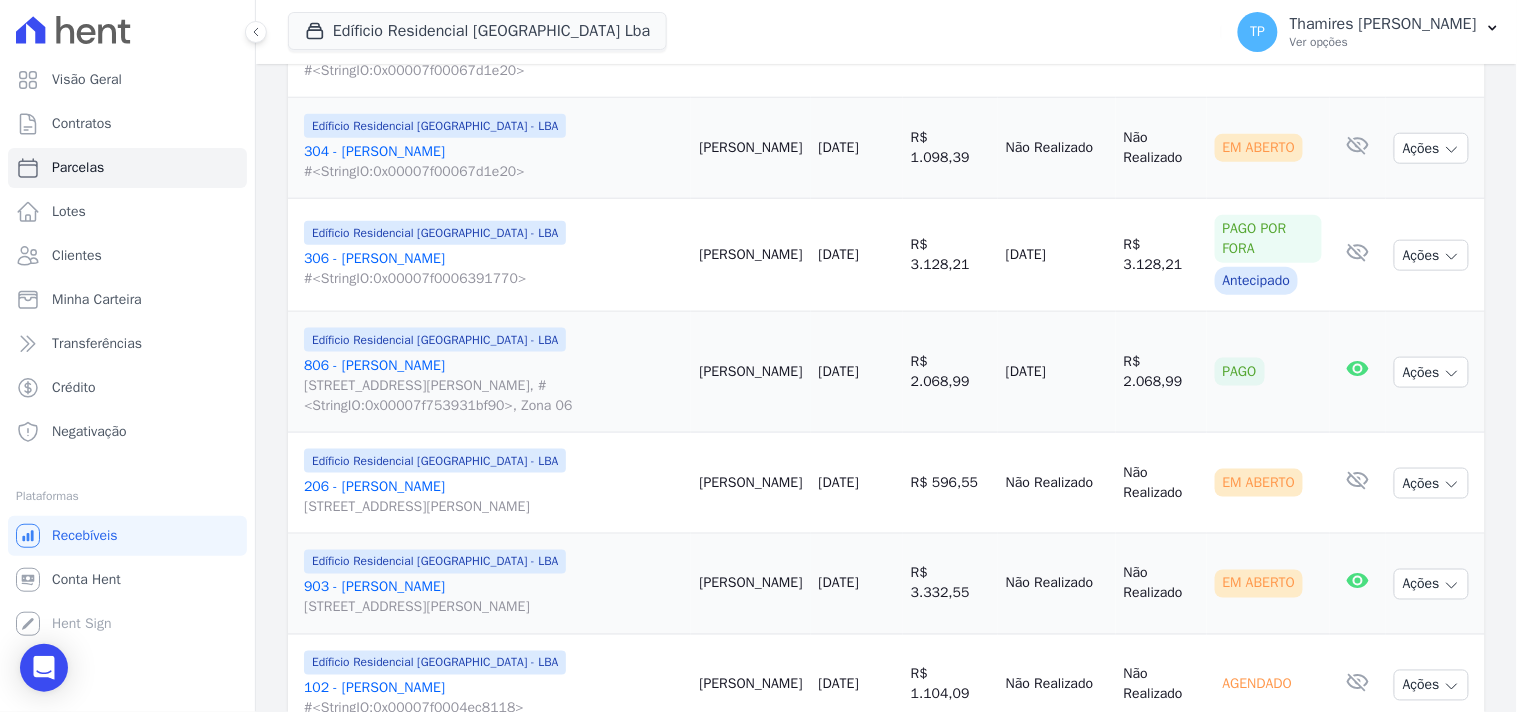 drag, startPoint x: 971, startPoint y: 375, endPoint x: 1066, endPoint y: 370, distance: 95.131485 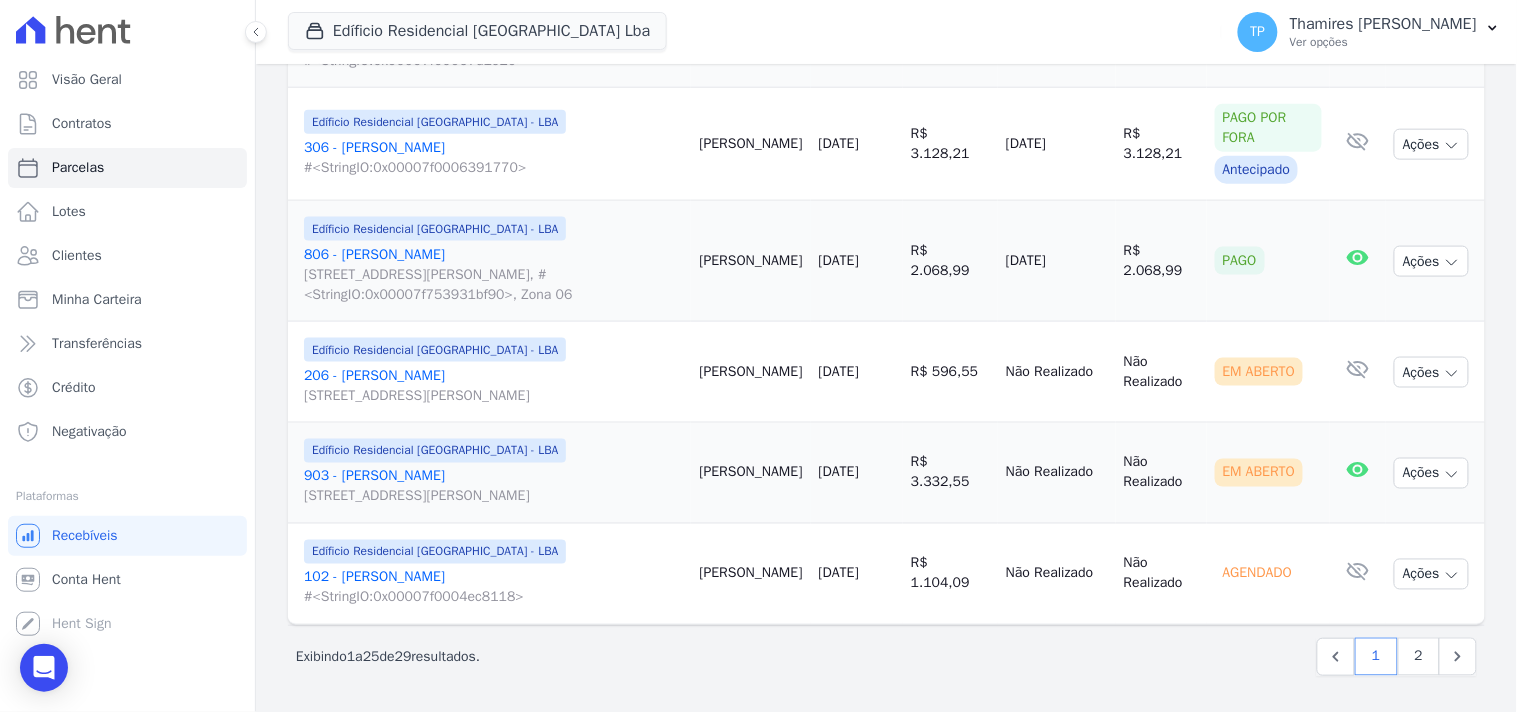 scroll, scrollTop: 2557, scrollLeft: 0, axis: vertical 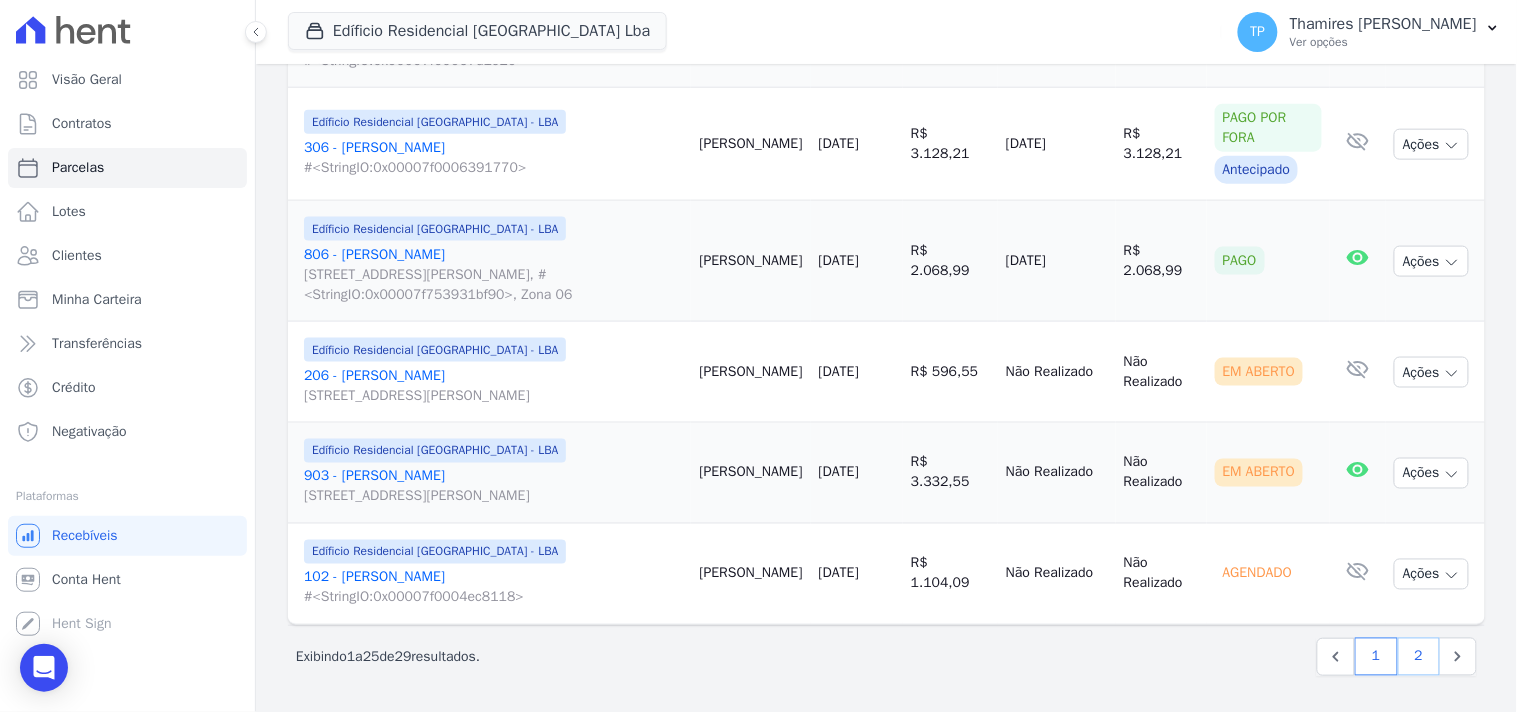 click on "2" at bounding box center [1419, 657] 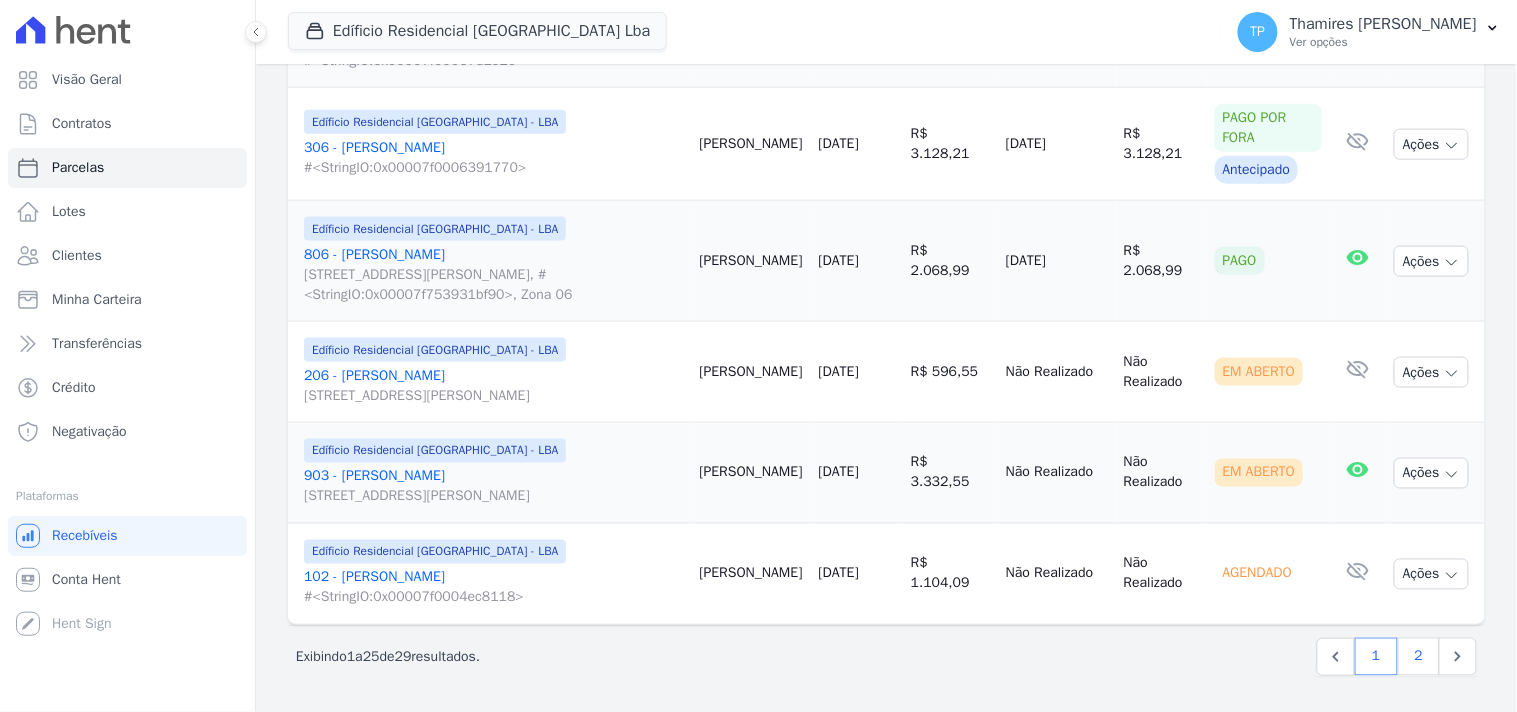 select 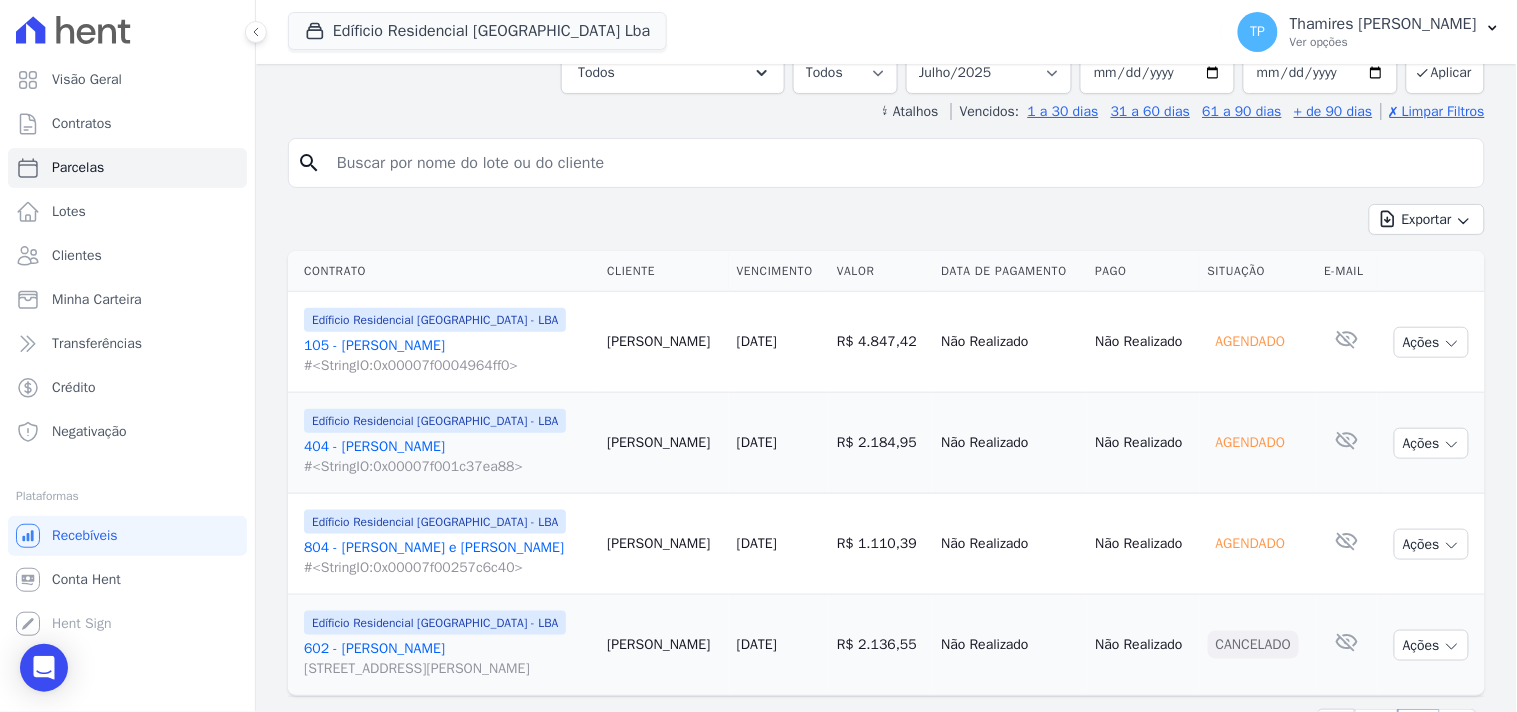 scroll, scrollTop: 411, scrollLeft: 0, axis: vertical 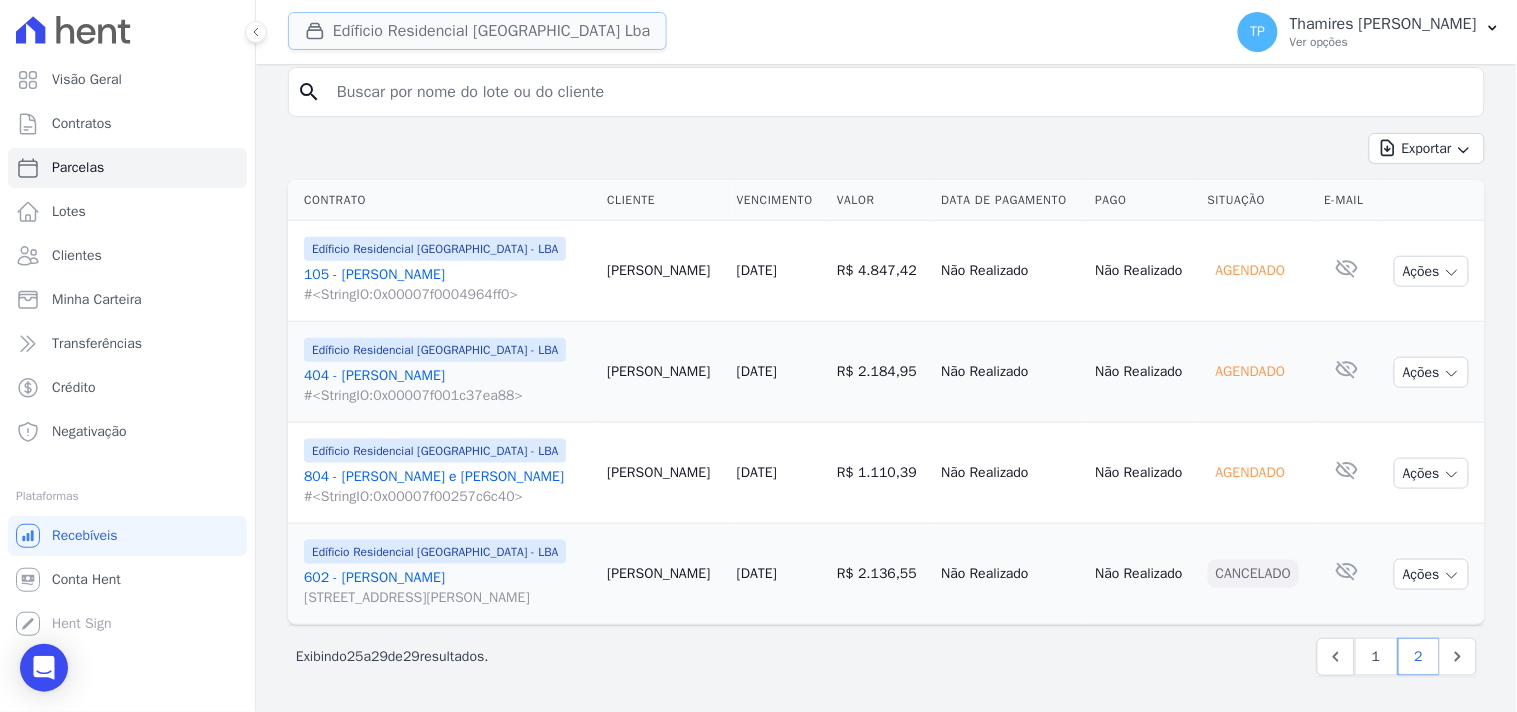 click on "Edíficio Residencial [GEOGRAPHIC_DATA]   Lba" at bounding box center [477, 31] 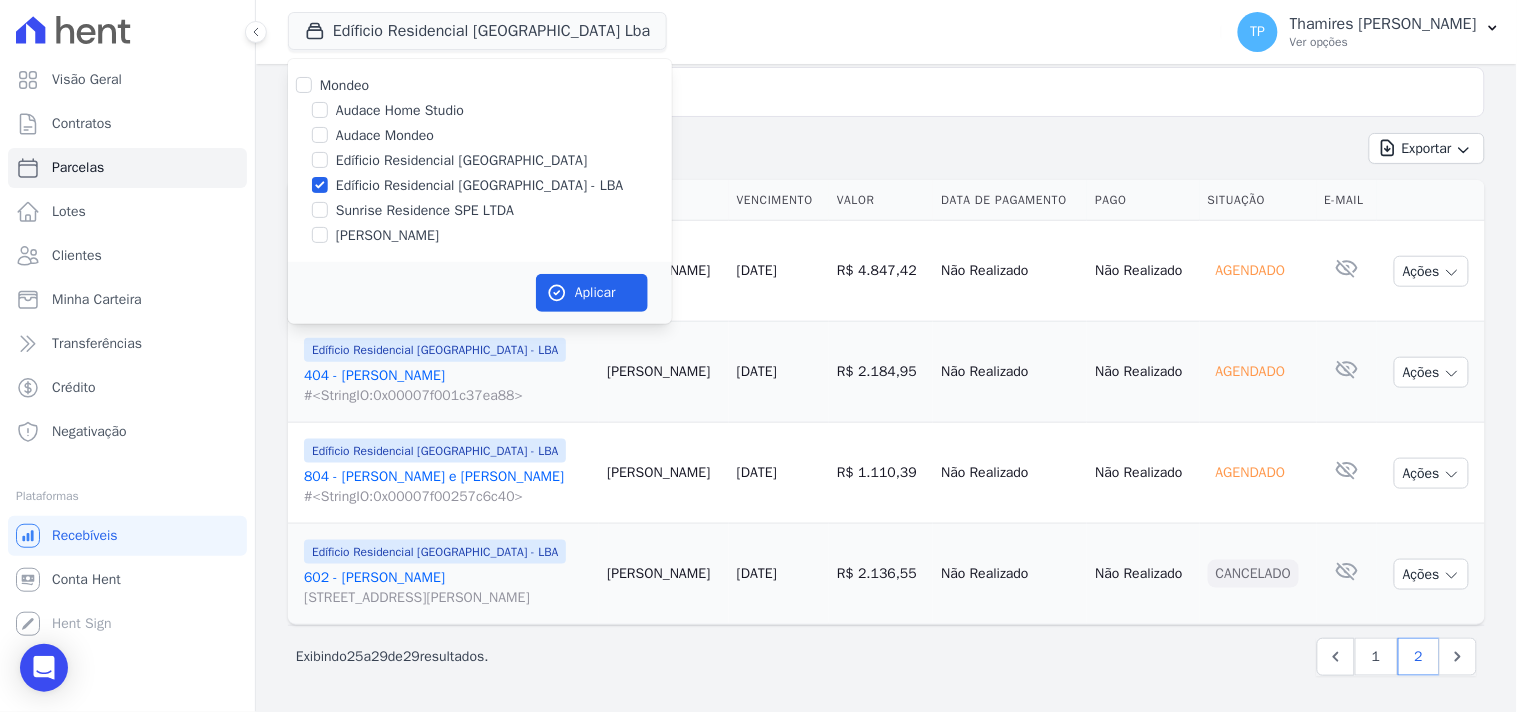 click on "[PERSON_NAME]" at bounding box center (387, 235) 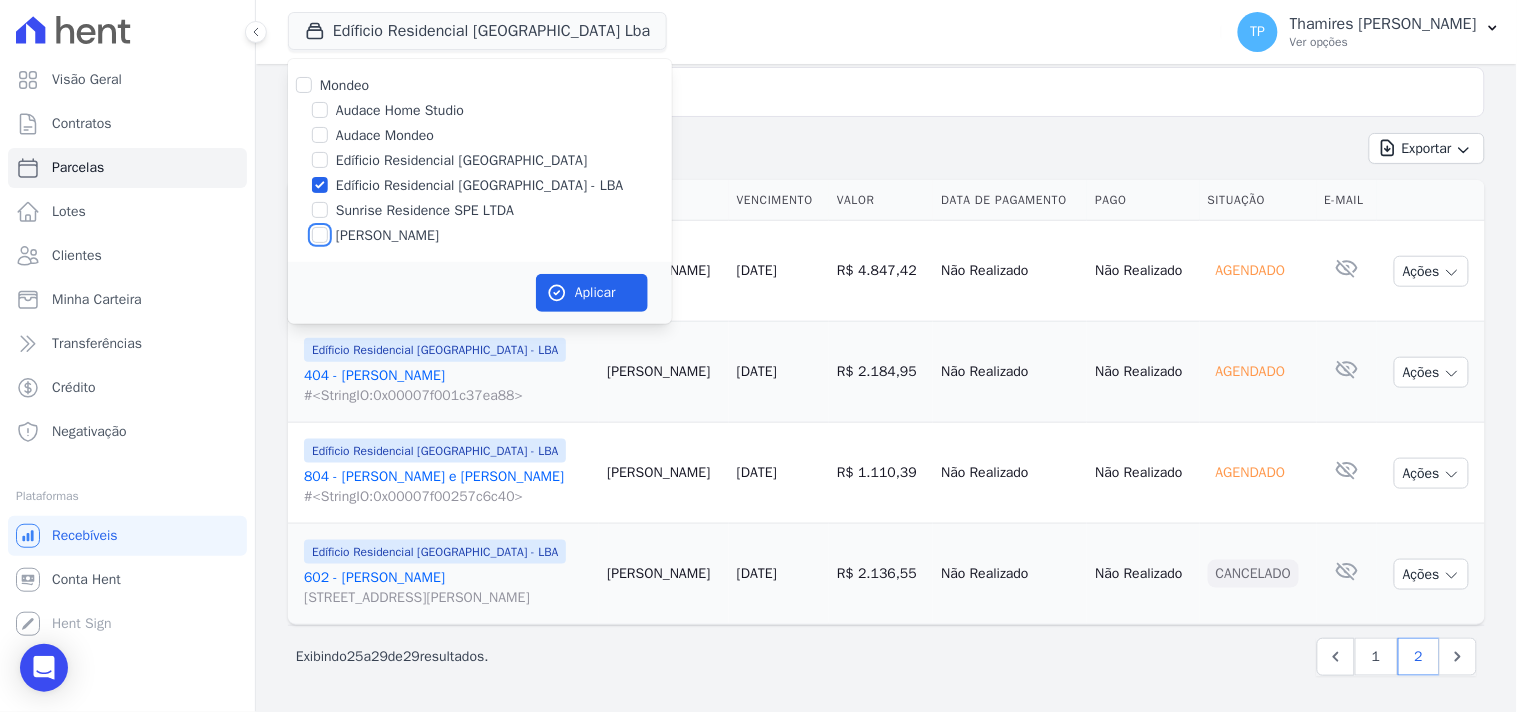 click on "[PERSON_NAME]" at bounding box center (320, 235) 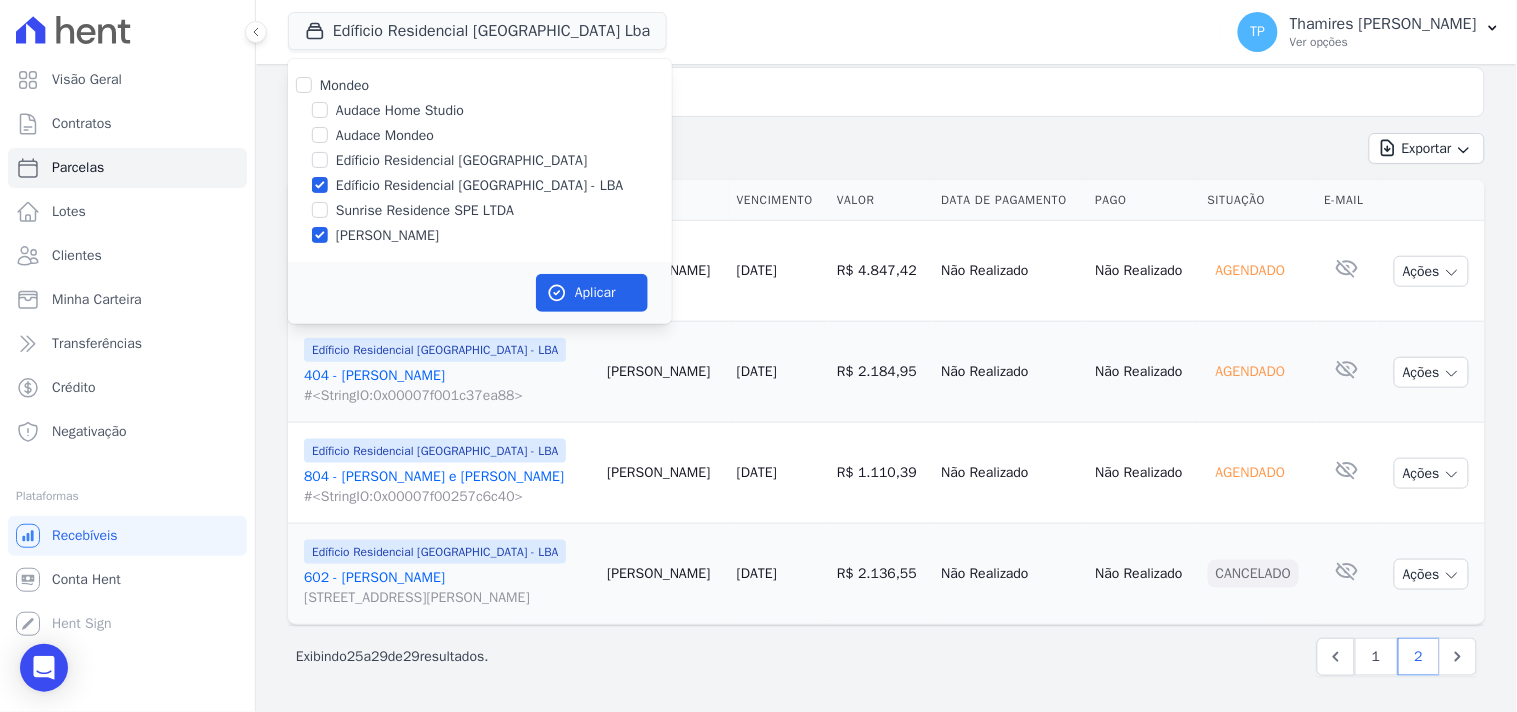 click on "Edíficio Residencial [GEOGRAPHIC_DATA] - LBA" at bounding box center [480, 185] 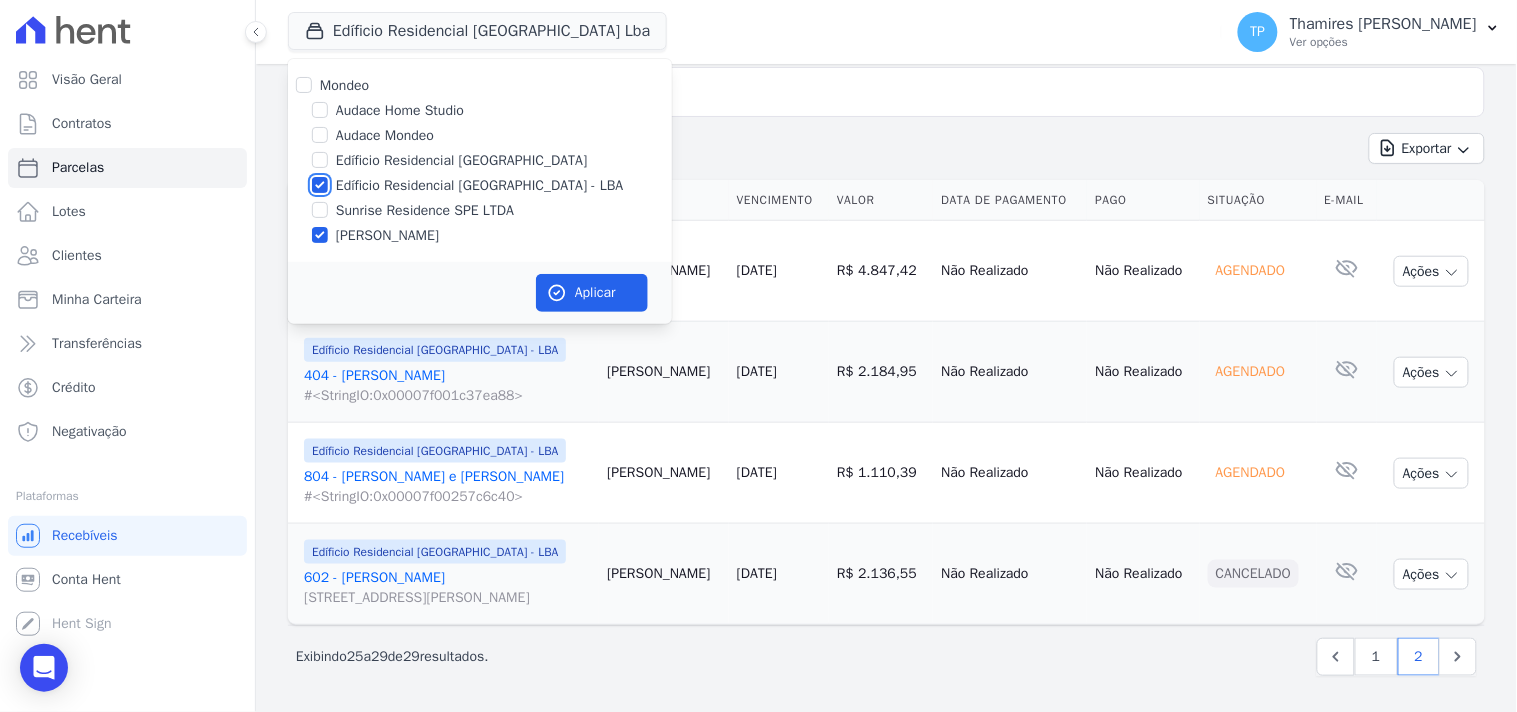 click on "Edíficio Residencial [GEOGRAPHIC_DATA] - LBA" at bounding box center (320, 185) 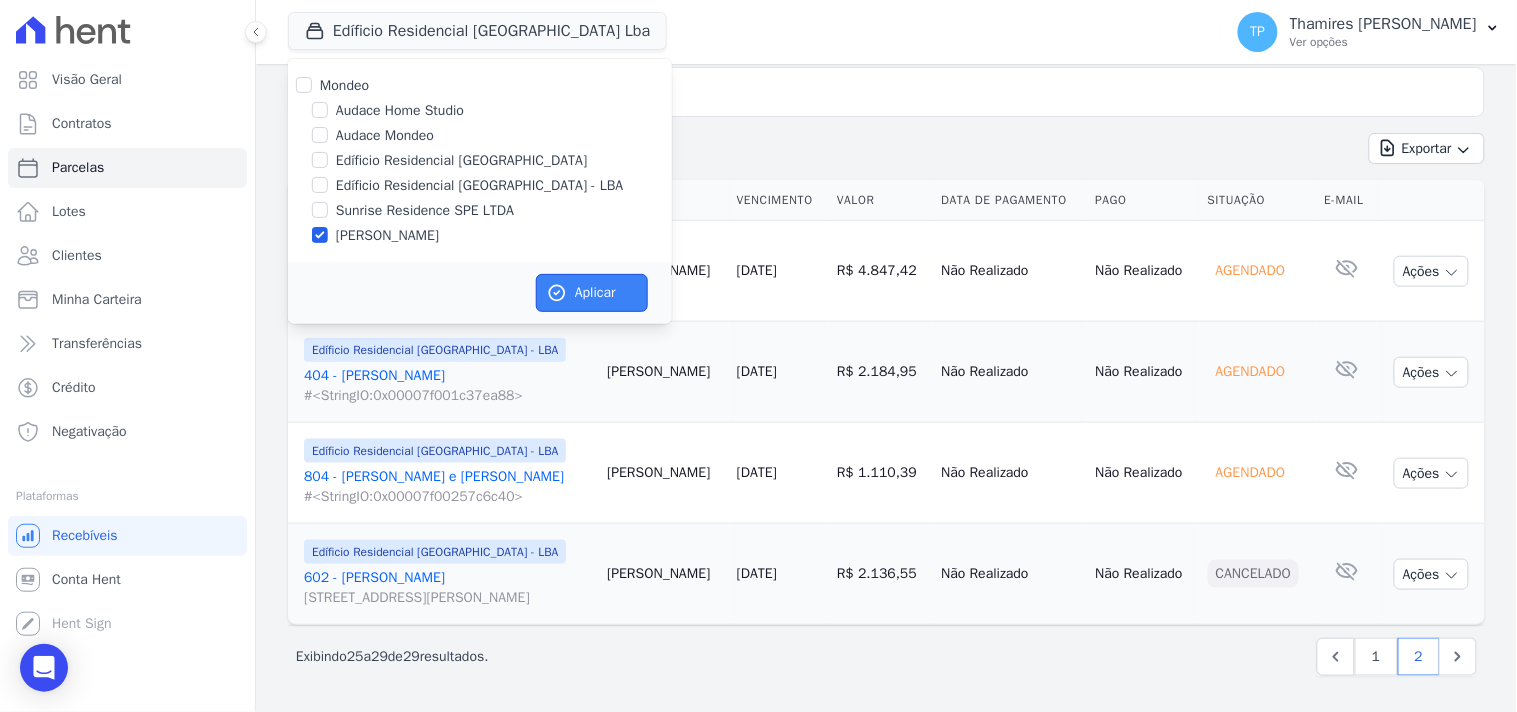 click on "Aplicar" at bounding box center (592, 293) 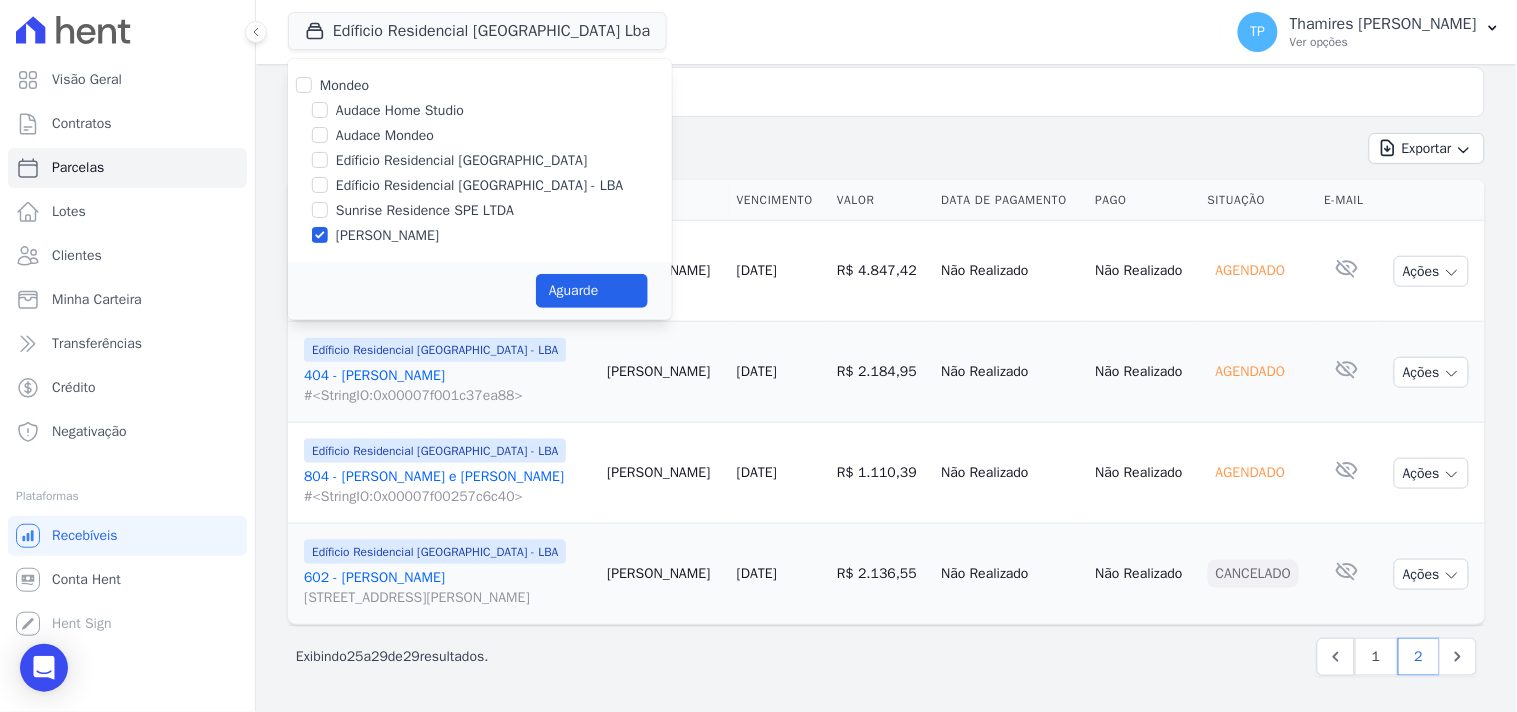 select 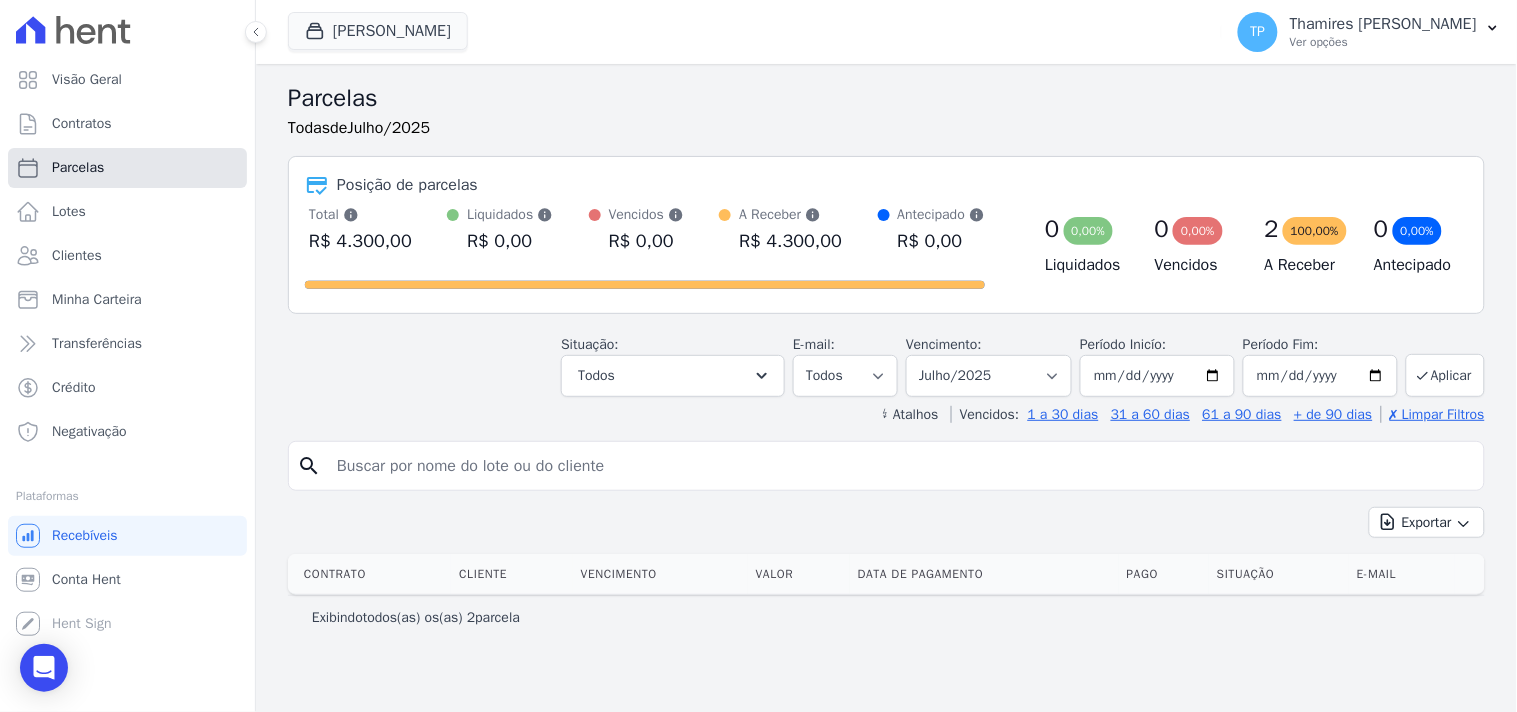 click on "Parcelas" at bounding box center (127, 168) 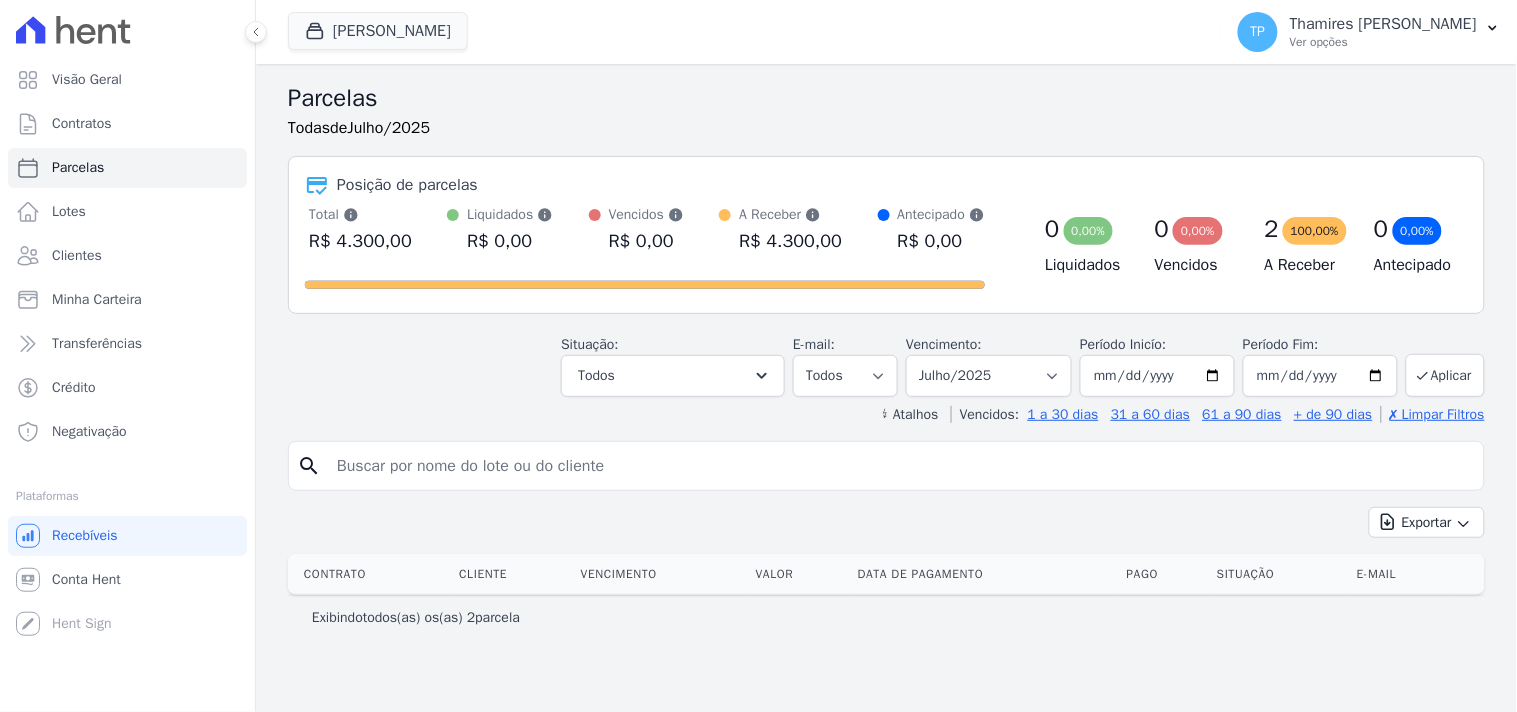 select 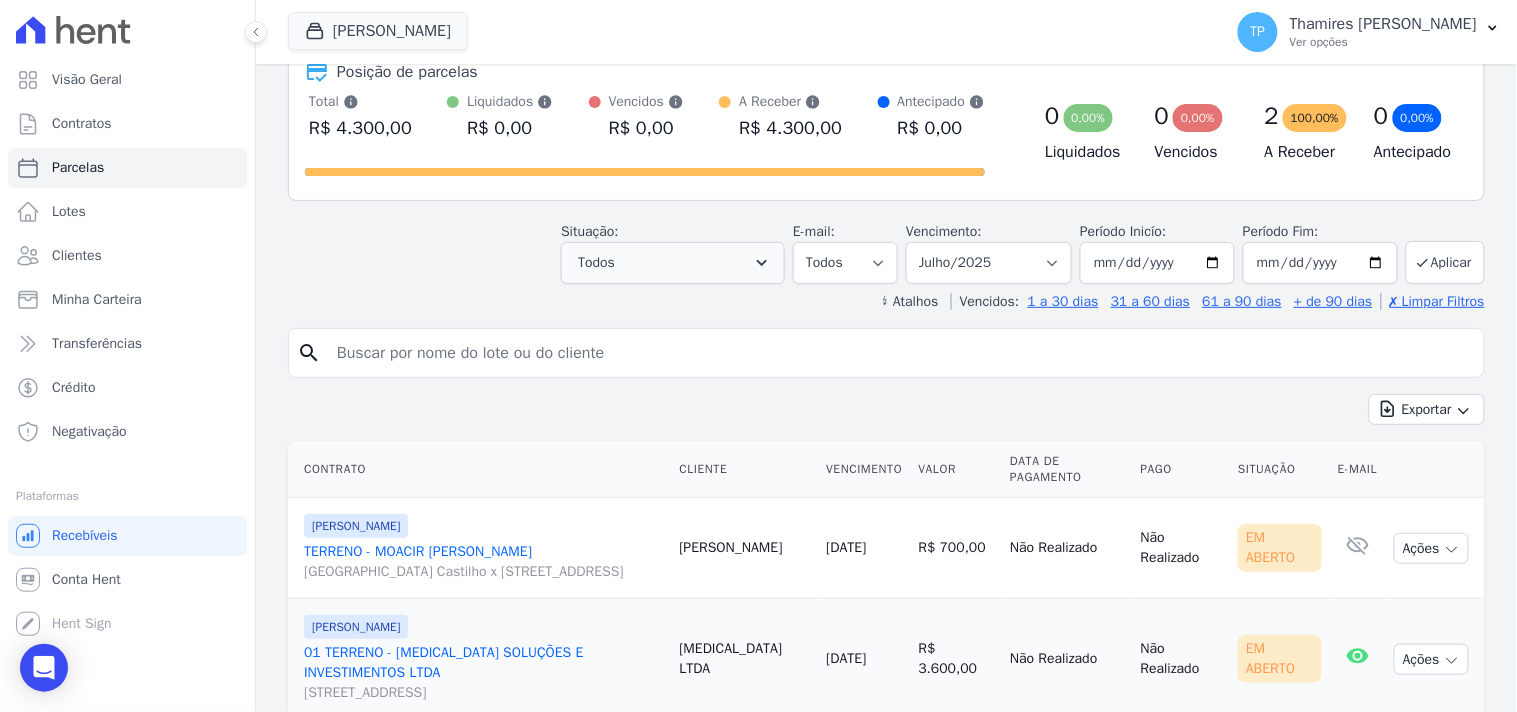 scroll, scrollTop: 202, scrollLeft: 0, axis: vertical 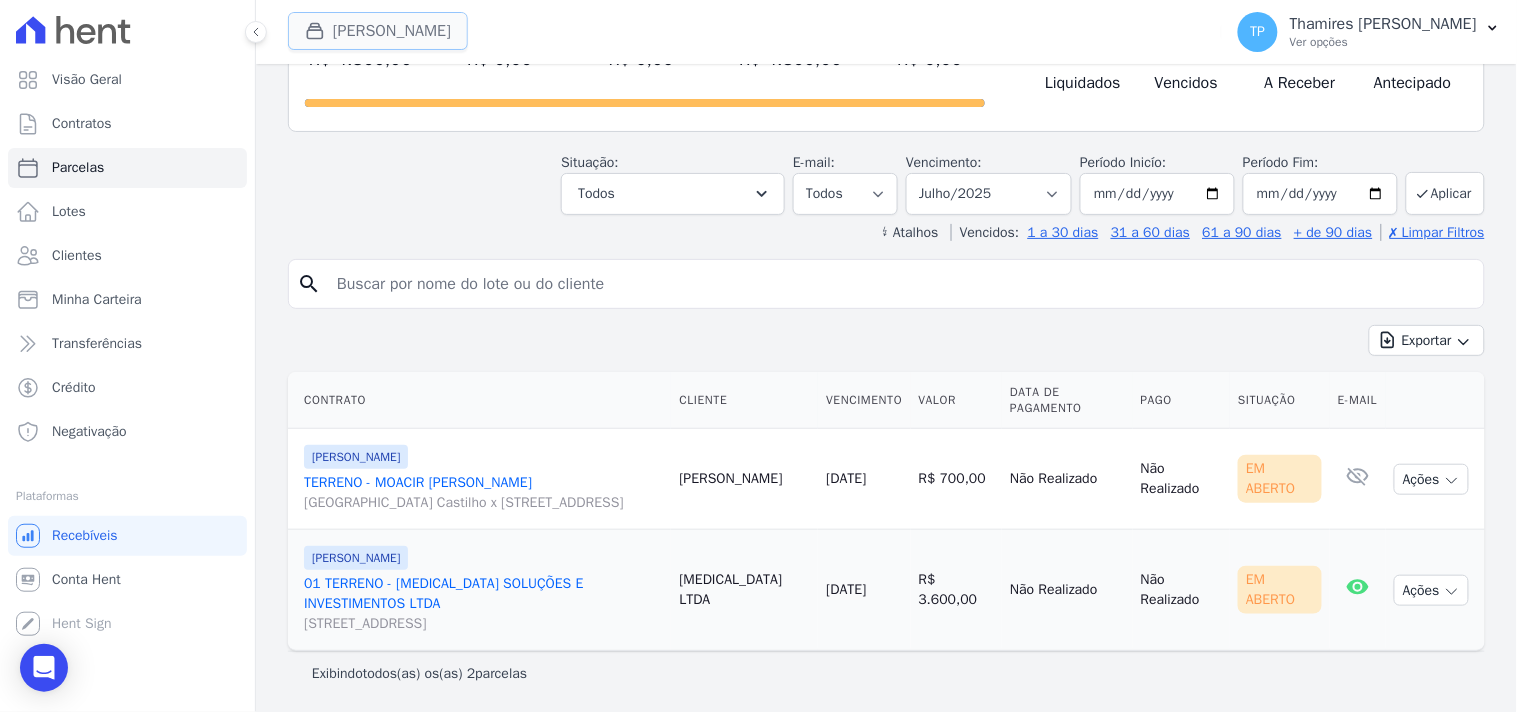 click on "[PERSON_NAME]" at bounding box center (378, 31) 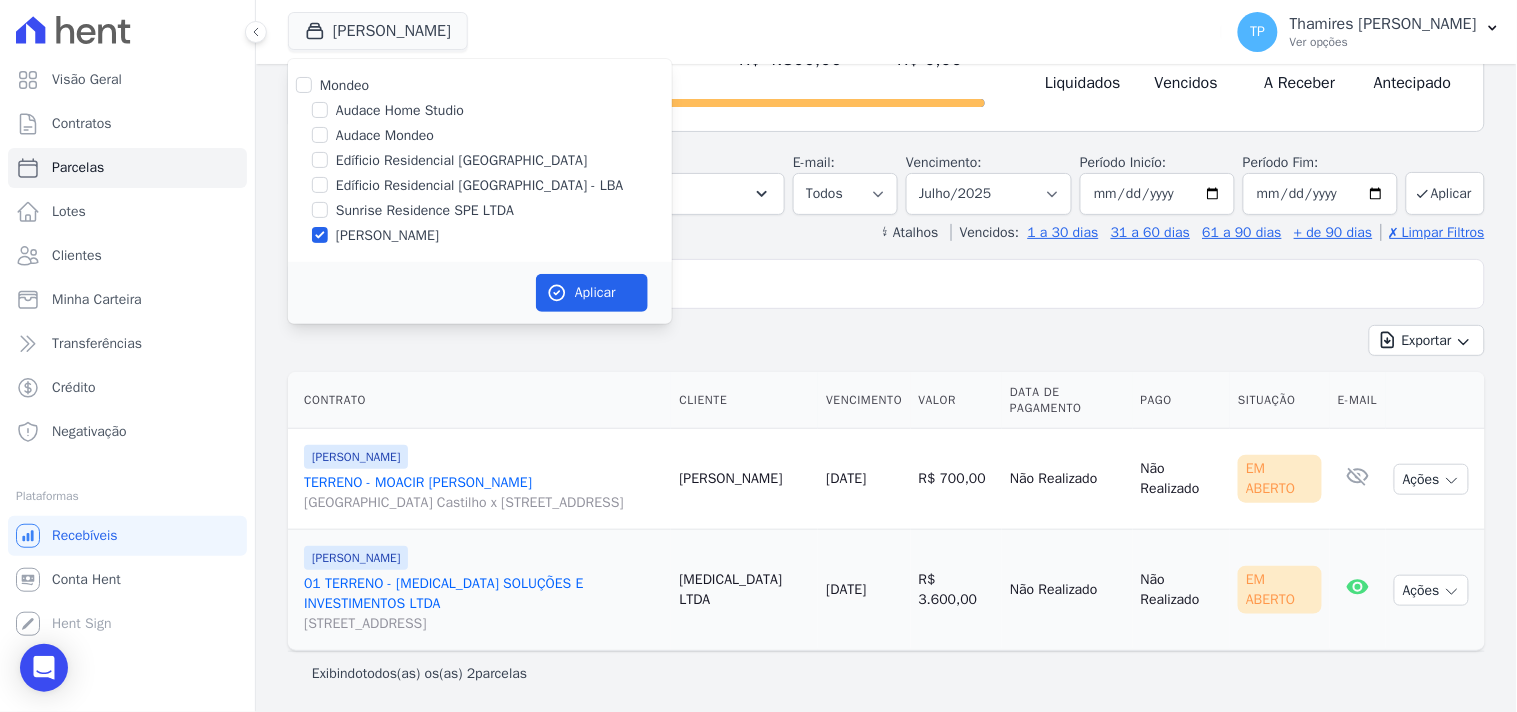click on "Sunrise Residence SPE LTDA" at bounding box center (425, 210) 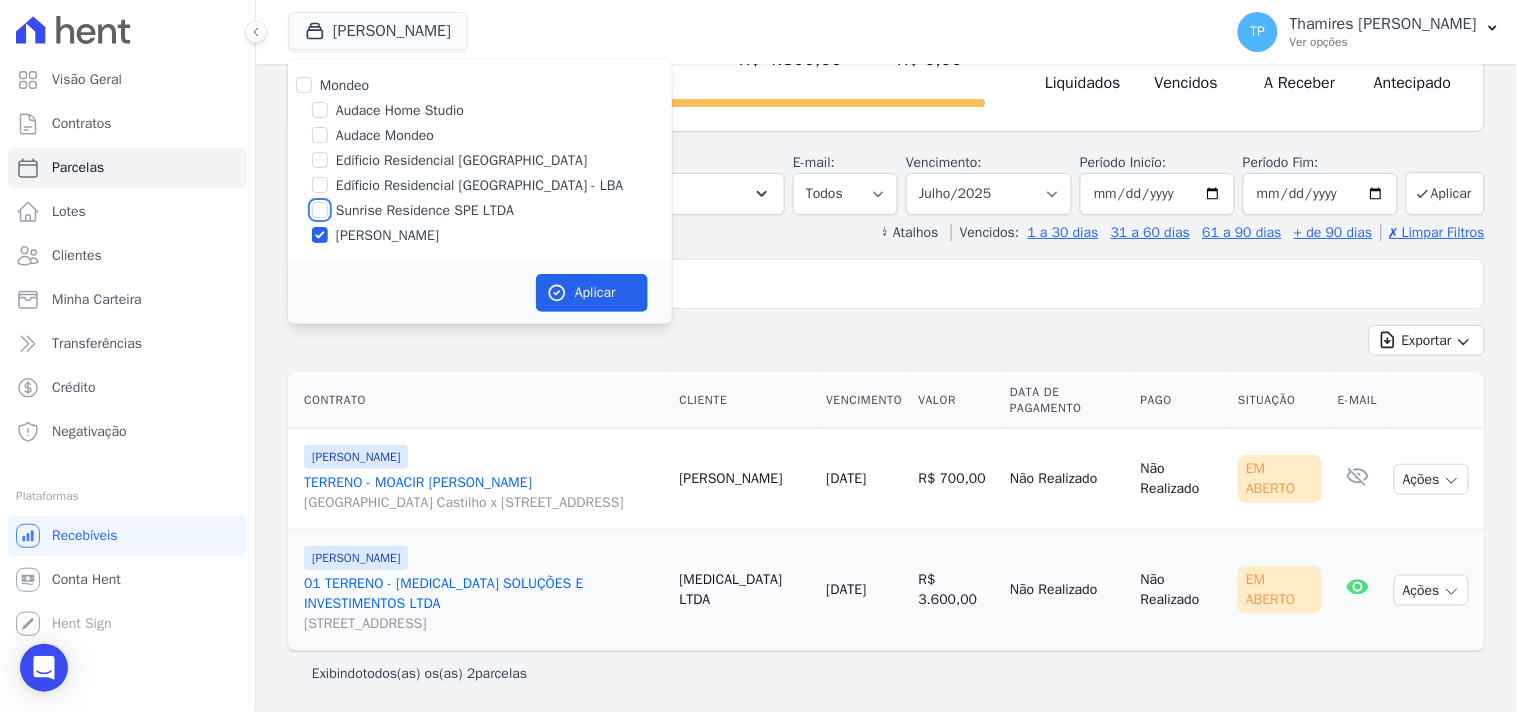 click on "Sunrise Residence SPE LTDA" at bounding box center (320, 210) 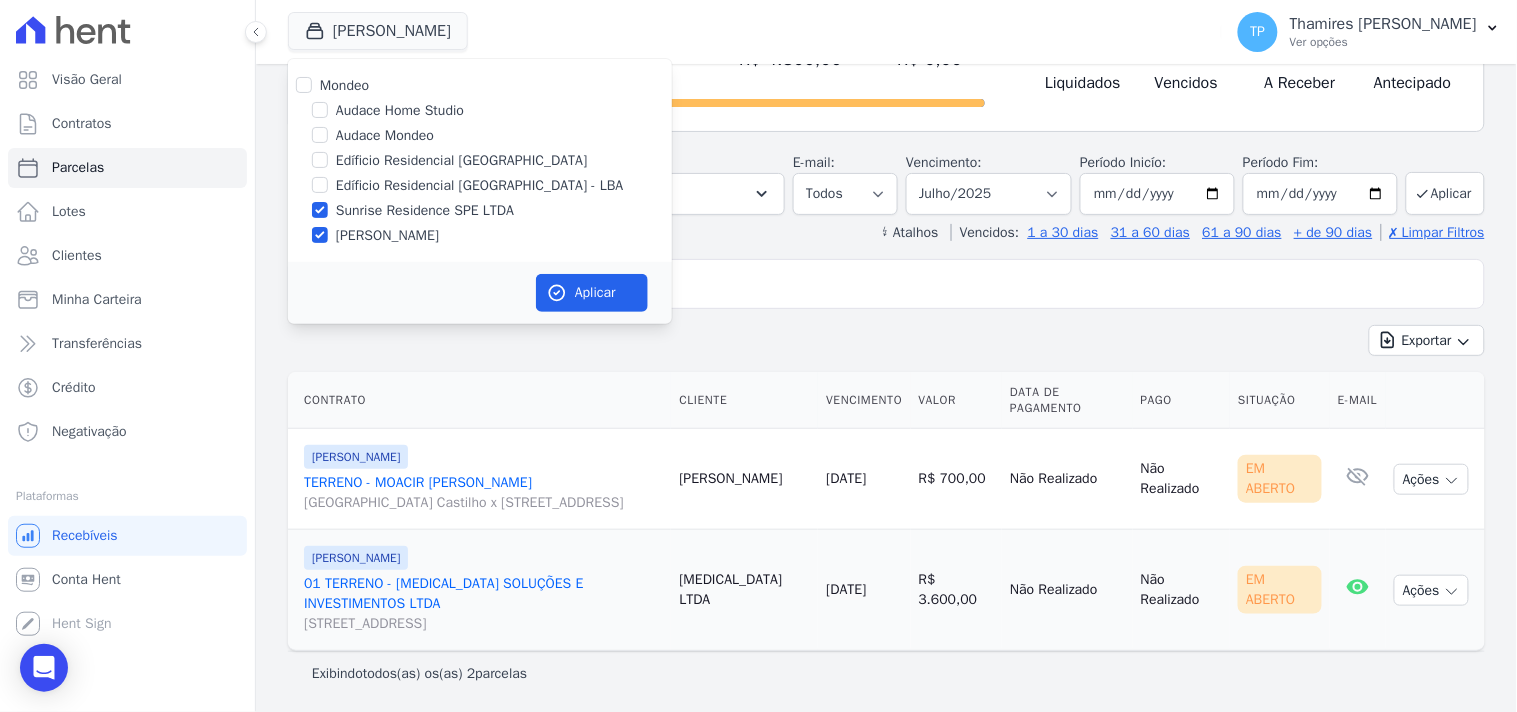 click on "[PERSON_NAME]" at bounding box center [387, 235] 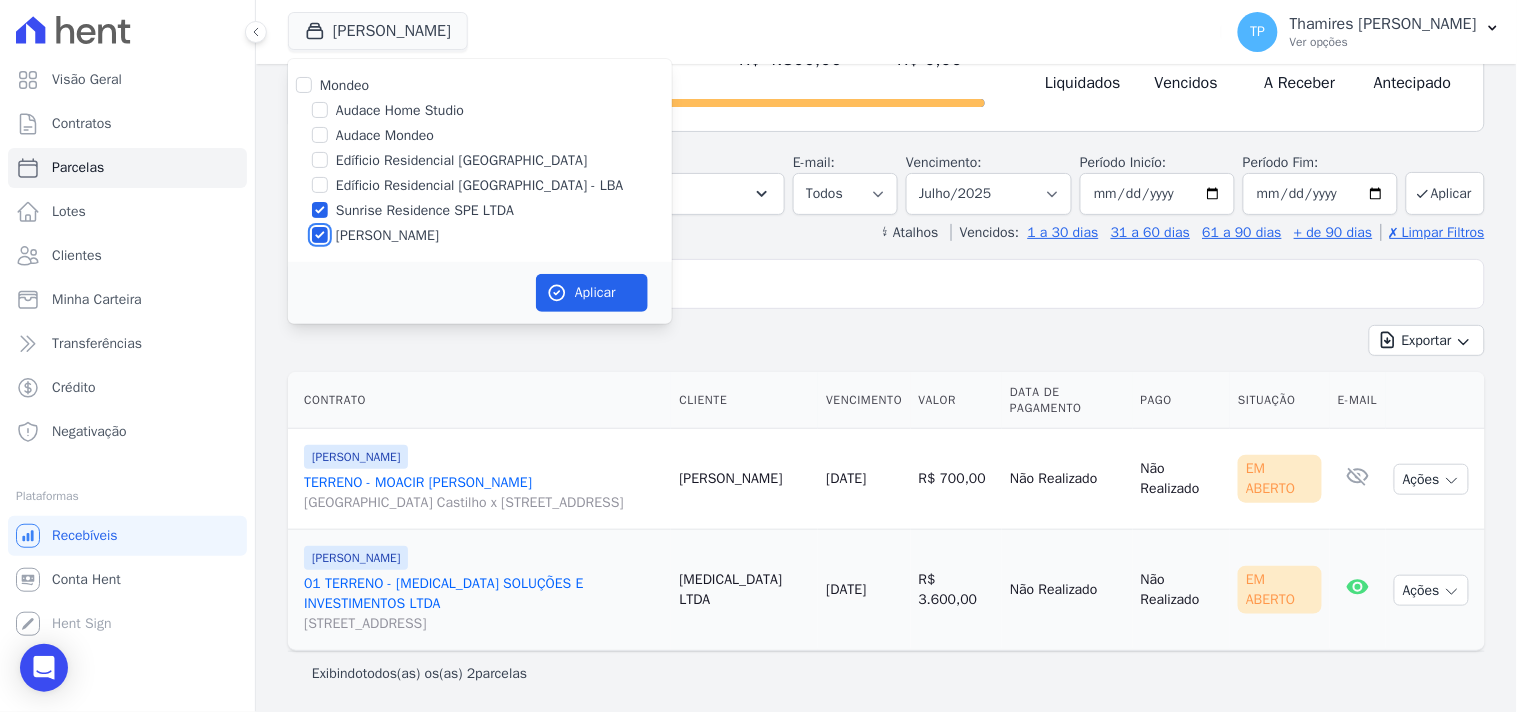 click on "[PERSON_NAME]" at bounding box center [320, 235] 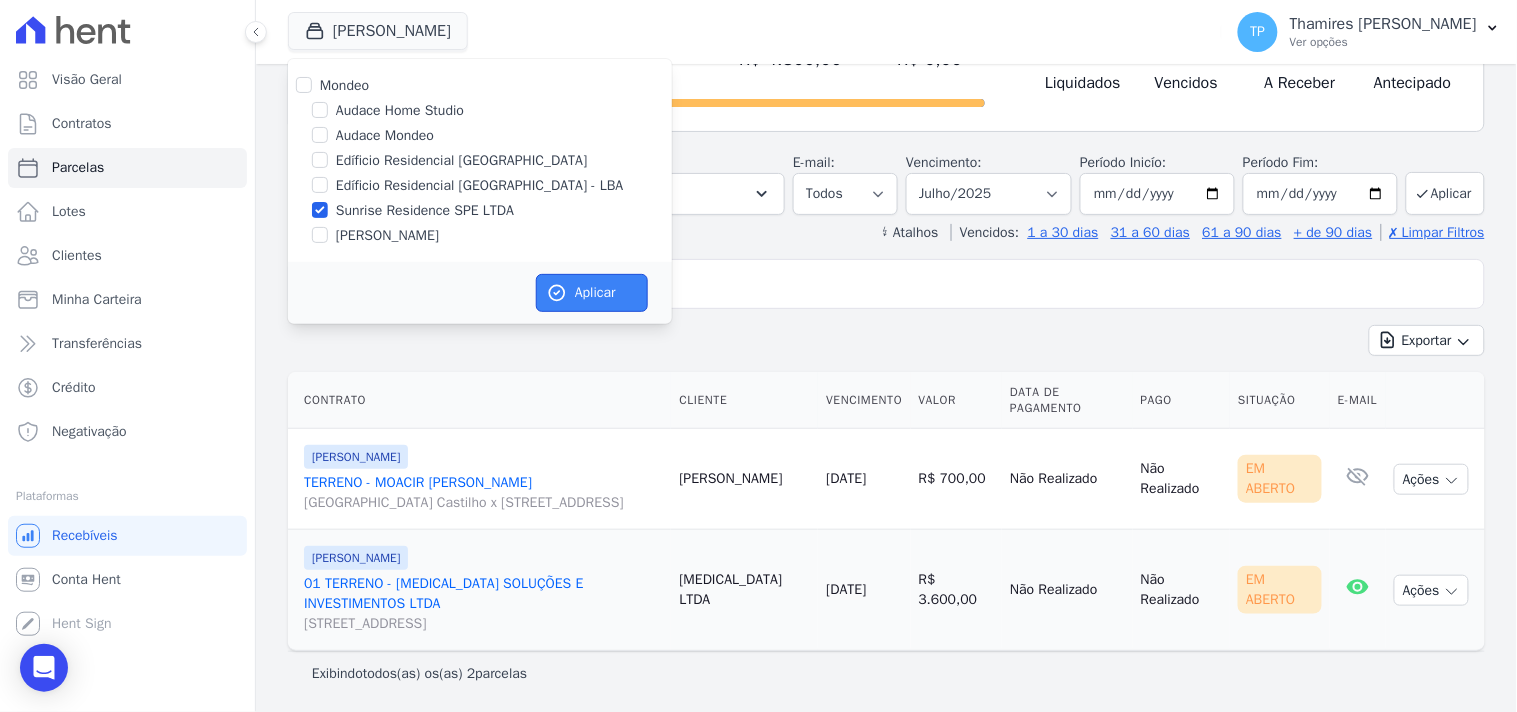 click on "Aplicar" at bounding box center (592, 293) 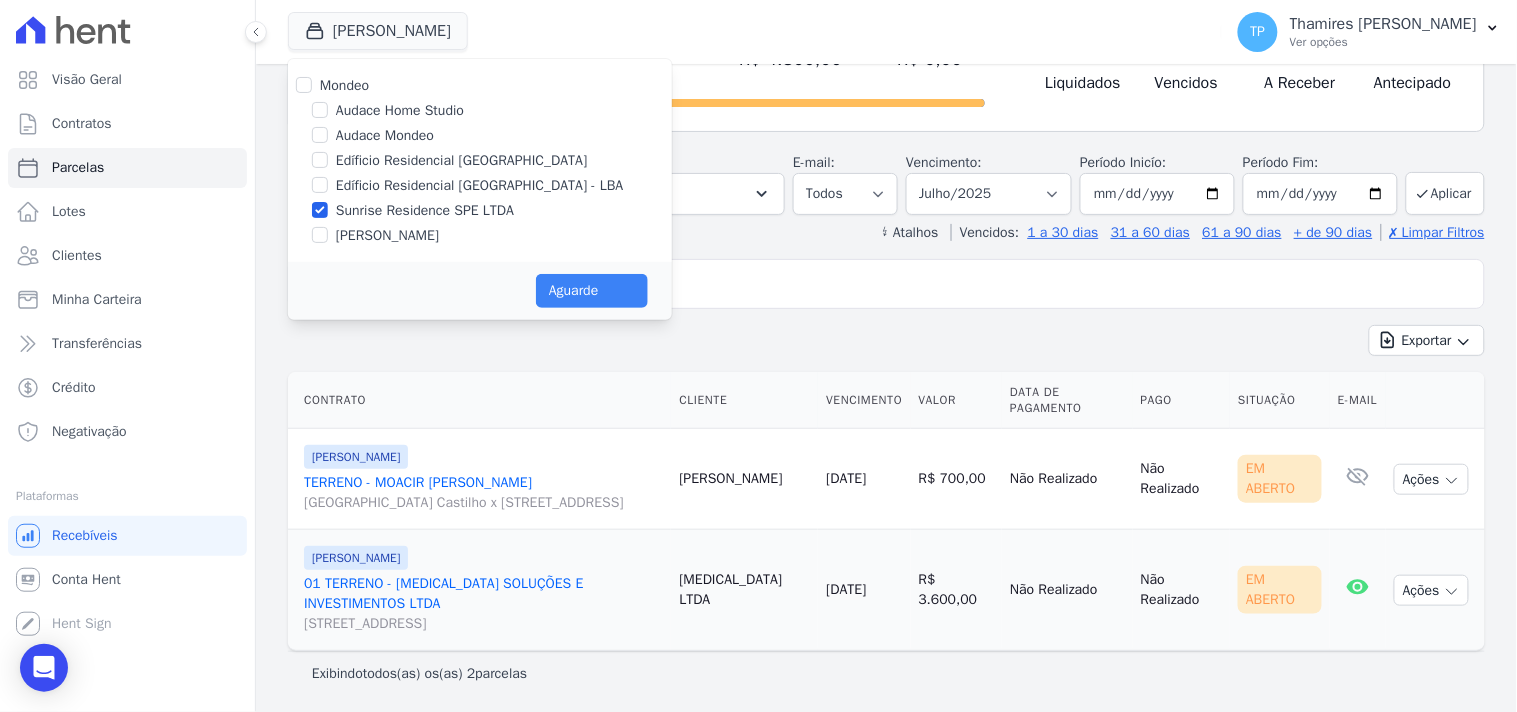 select 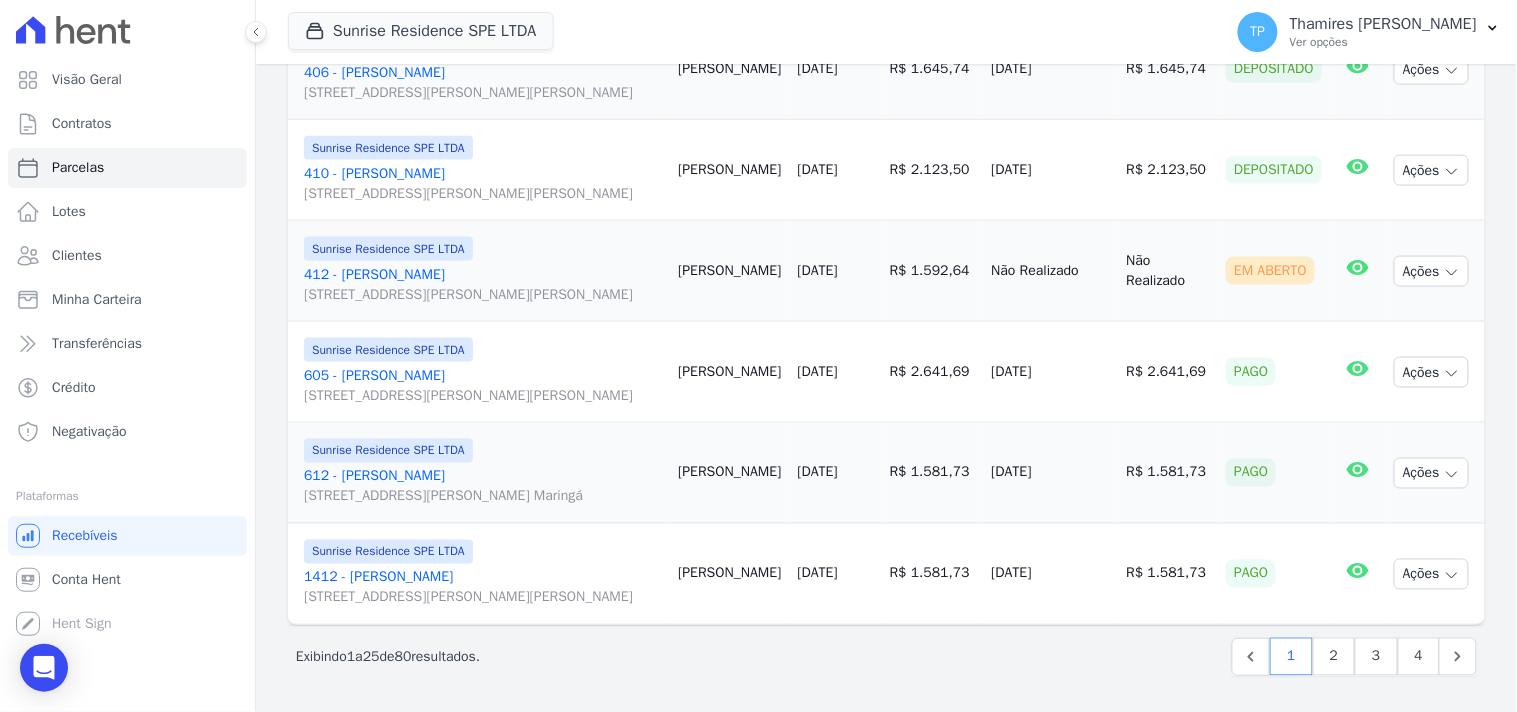 scroll, scrollTop: 2853, scrollLeft: 0, axis: vertical 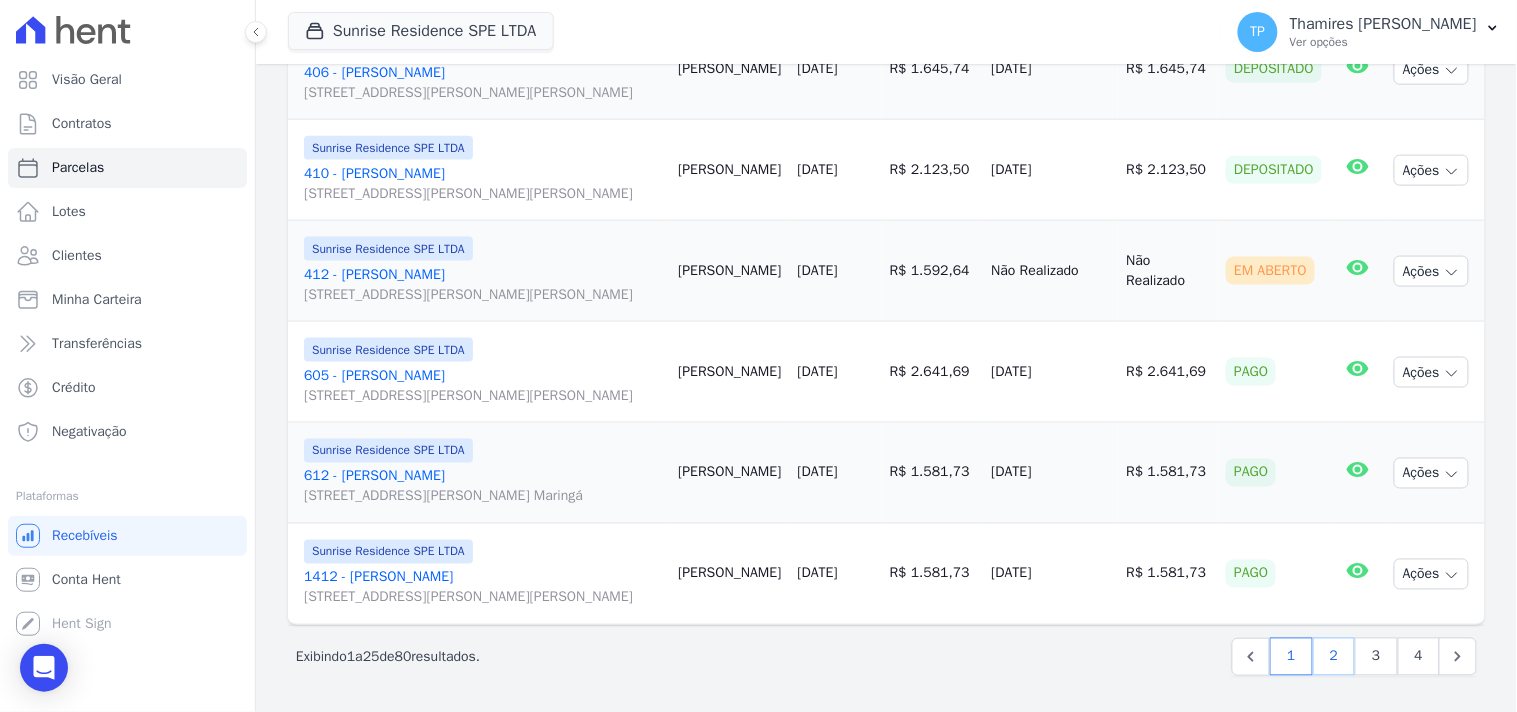 click on "2" at bounding box center (1334, 657) 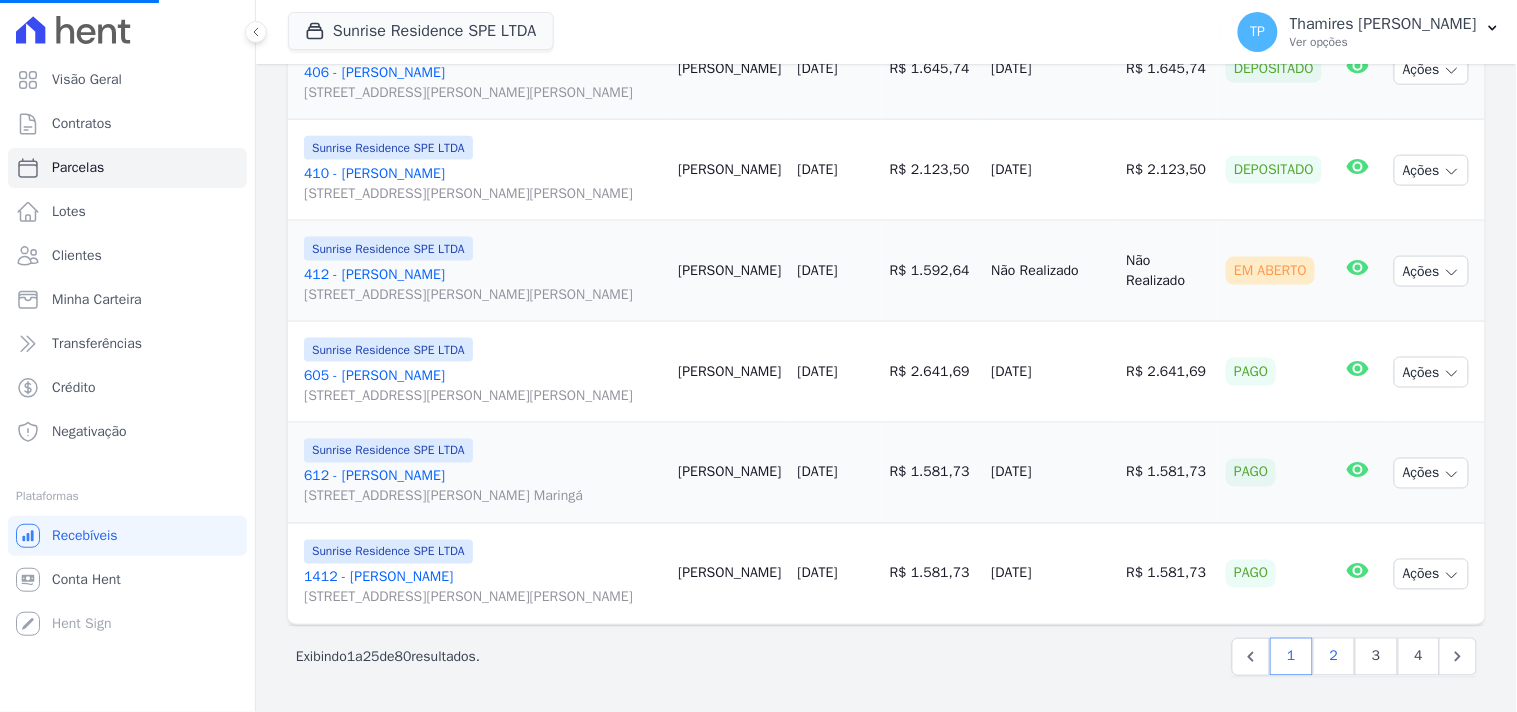 select 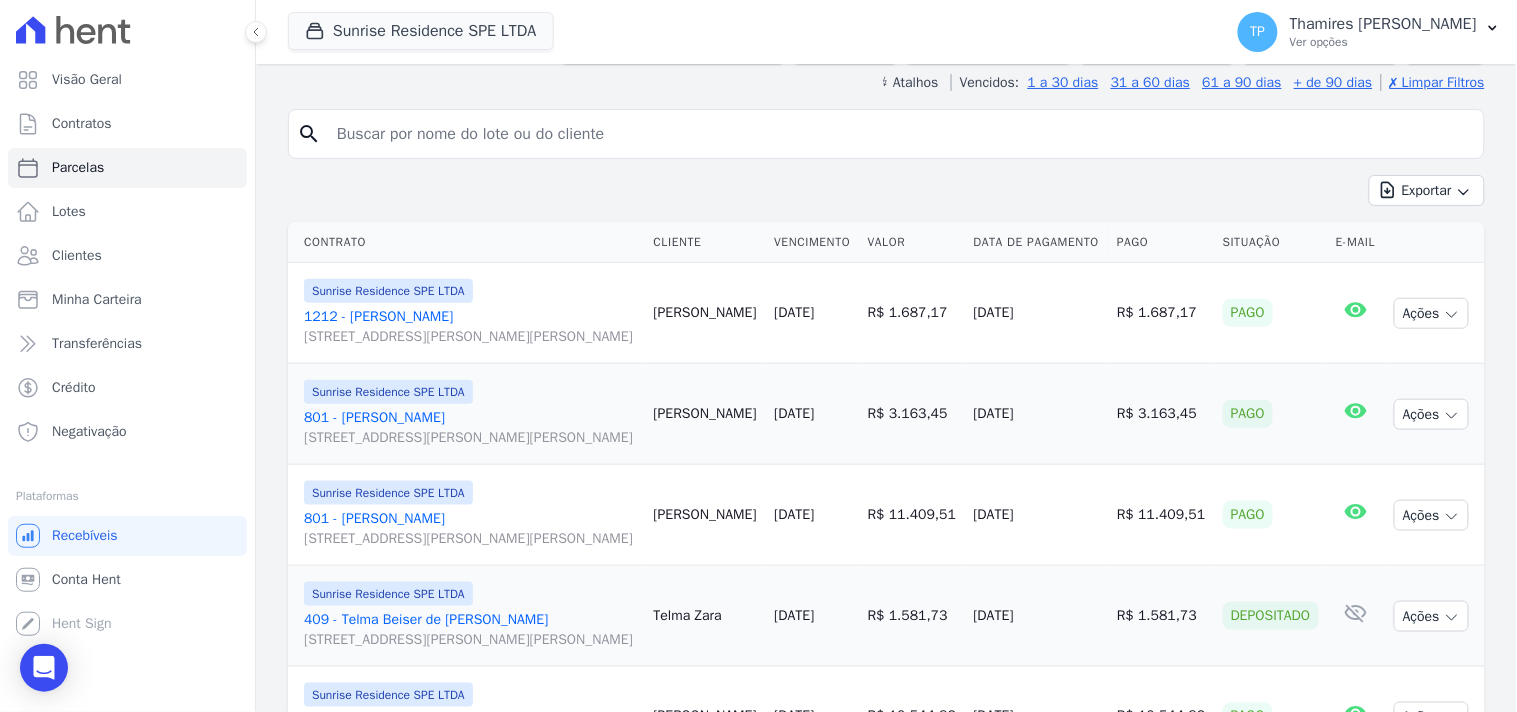 scroll, scrollTop: 333, scrollLeft: 0, axis: vertical 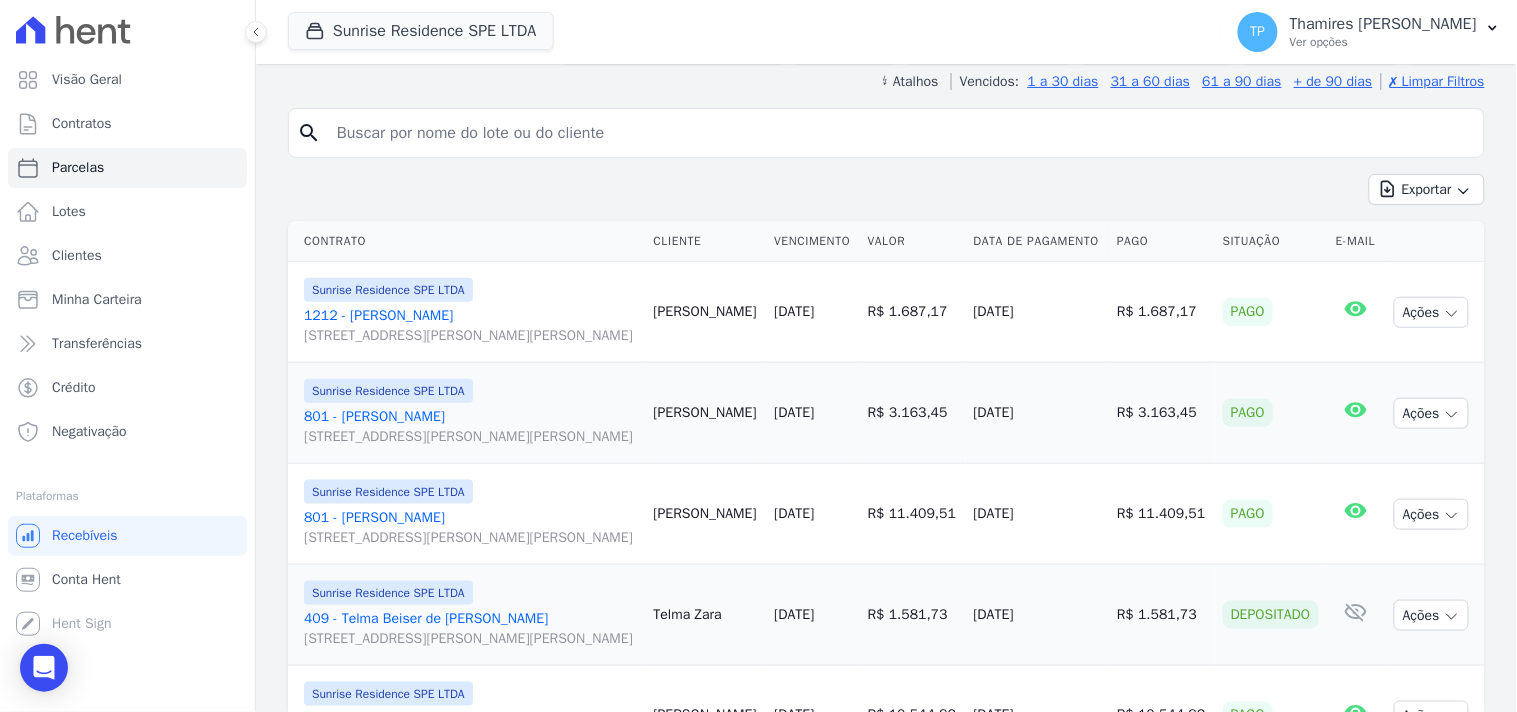 drag, startPoint x: 934, startPoint y: 338, endPoint x: 1068, endPoint y: 330, distance: 134.23859 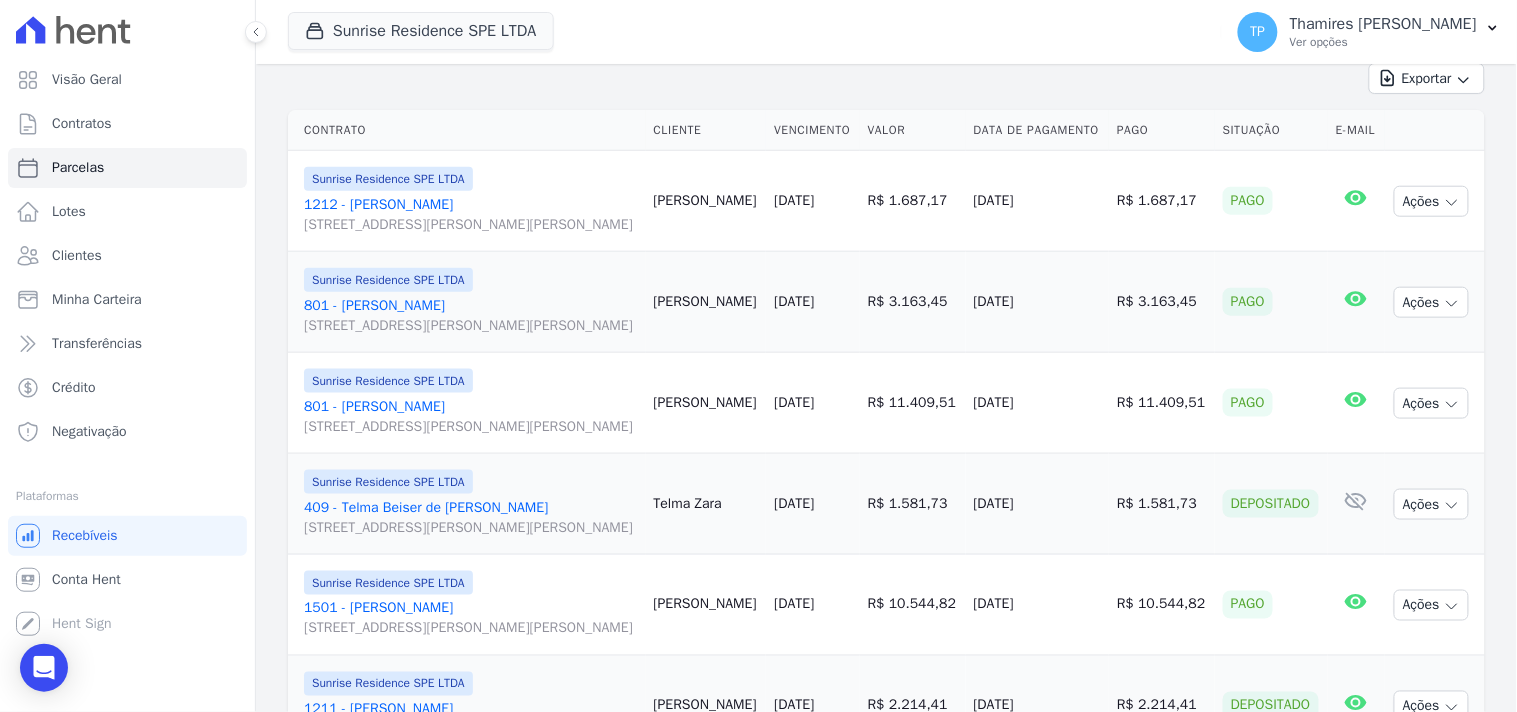 drag, startPoint x: 1055, startPoint y: 362, endPoint x: 1073, endPoint y: 360, distance: 18.110771 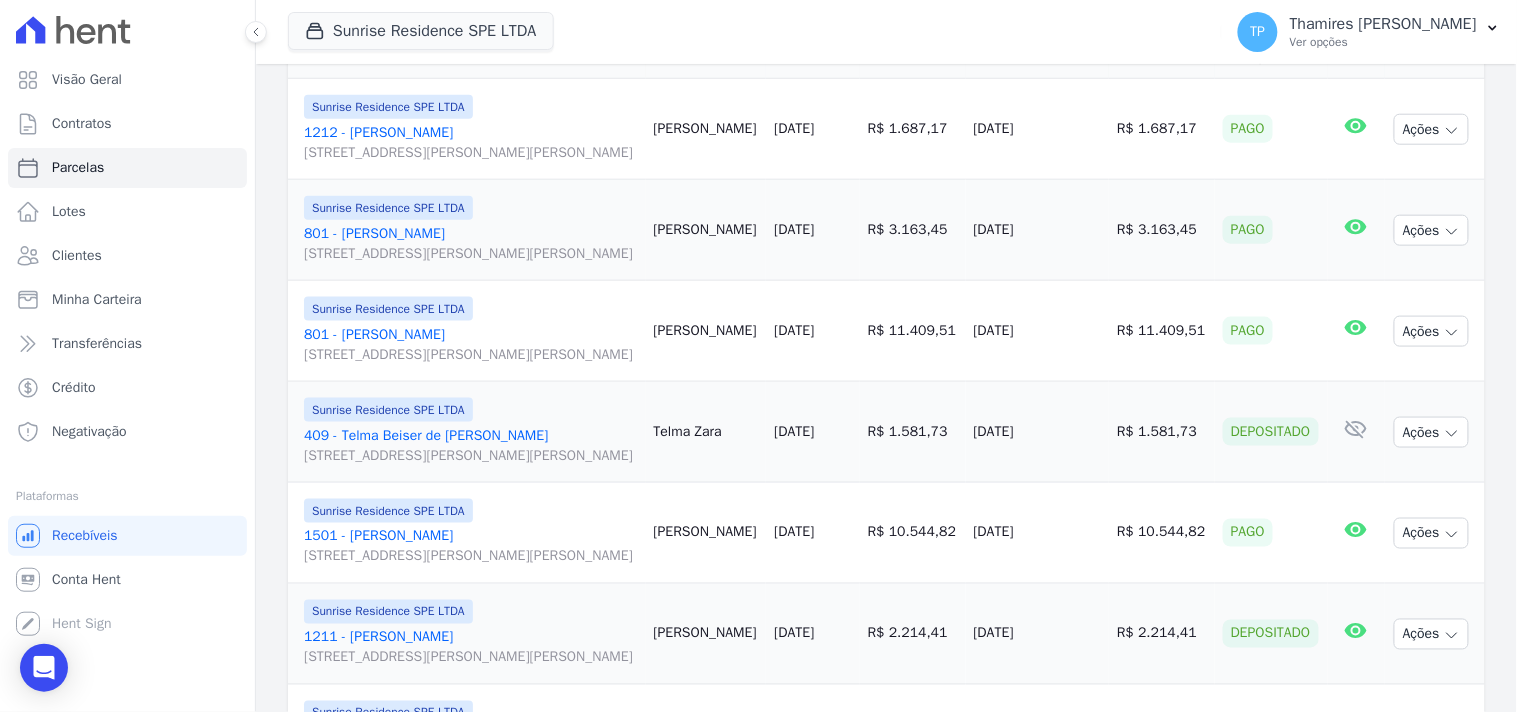 scroll, scrollTop: 555, scrollLeft: 0, axis: vertical 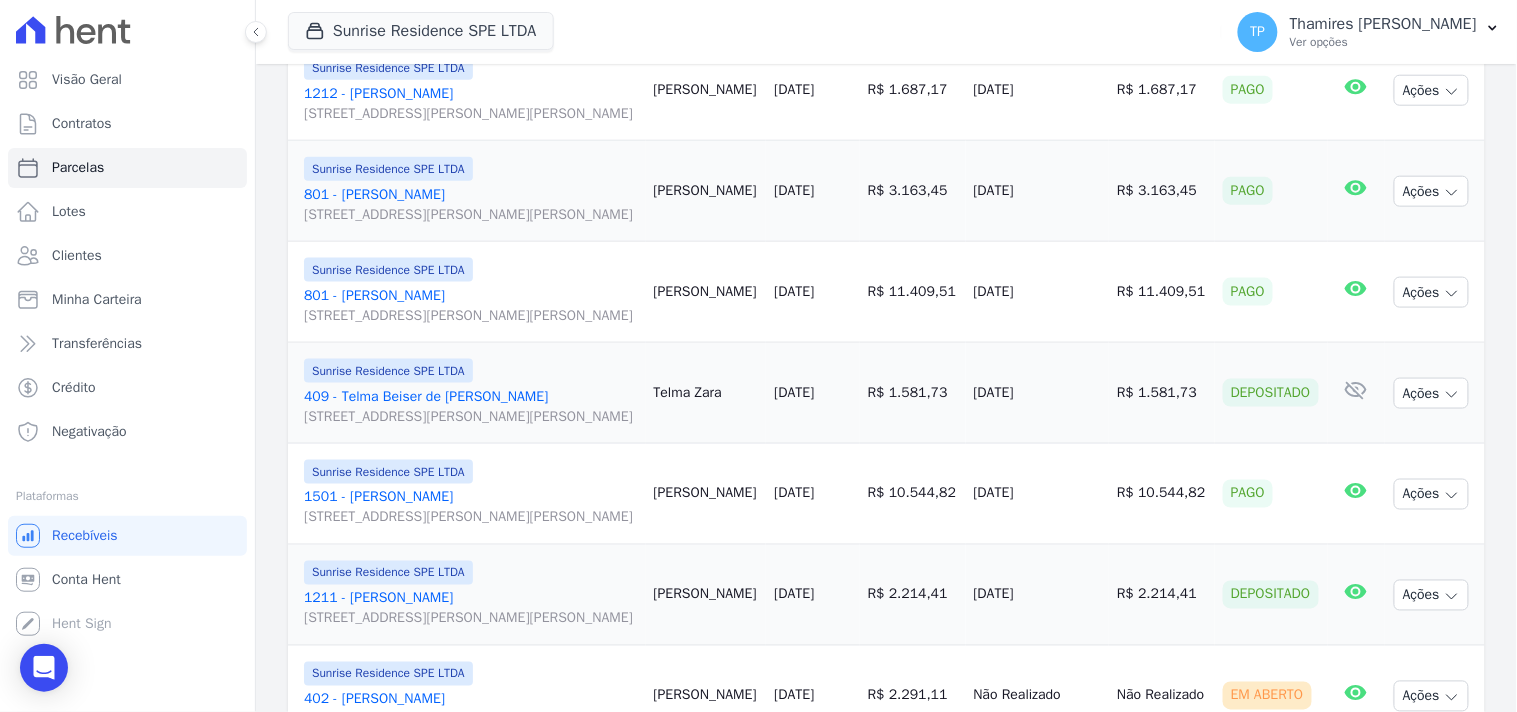 drag, startPoint x: 955, startPoint y: 368, endPoint x: 1054, endPoint y: 367, distance: 99.00505 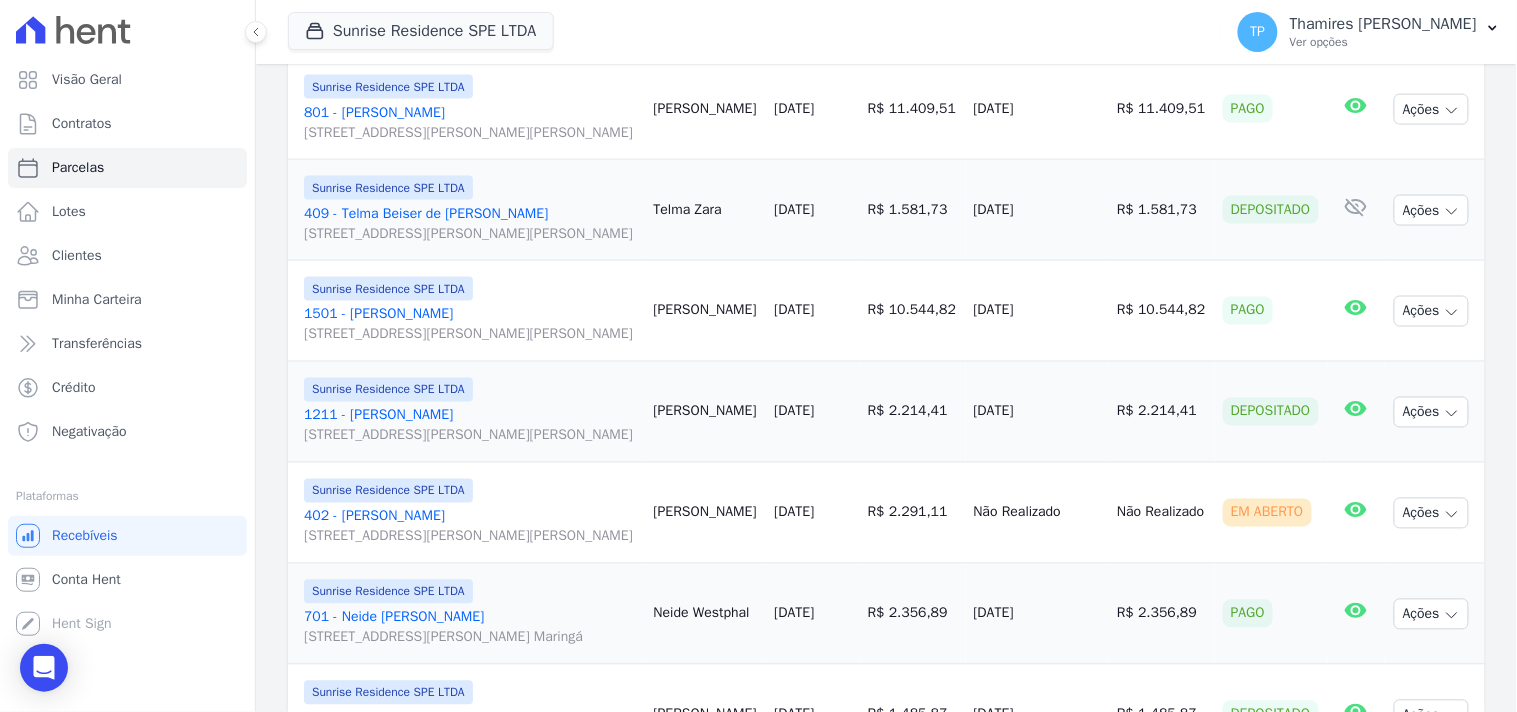 scroll, scrollTop: 777, scrollLeft: 0, axis: vertical 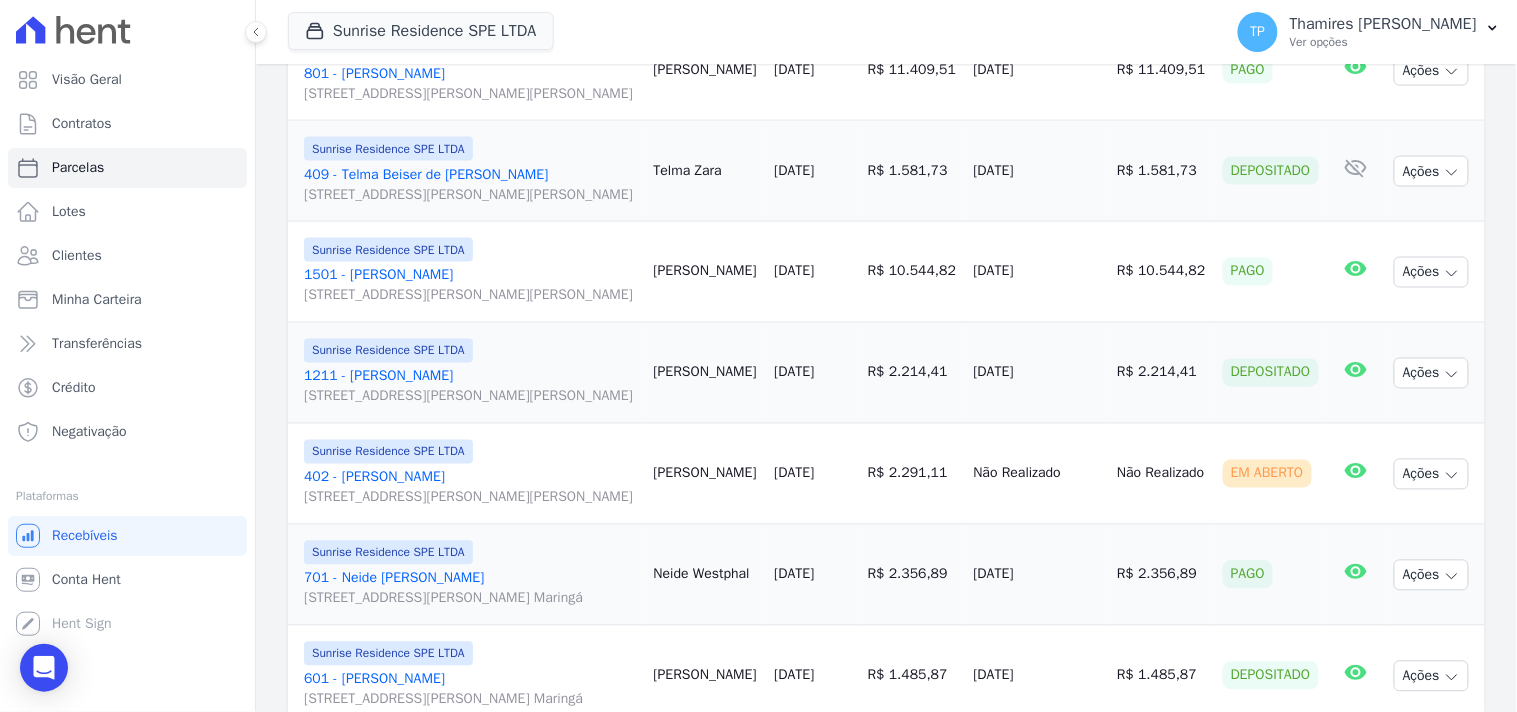 drag, startPoint x: 961, startPoint y: 376, endPoint x: 1073, endPoint y: 376, distance: 112 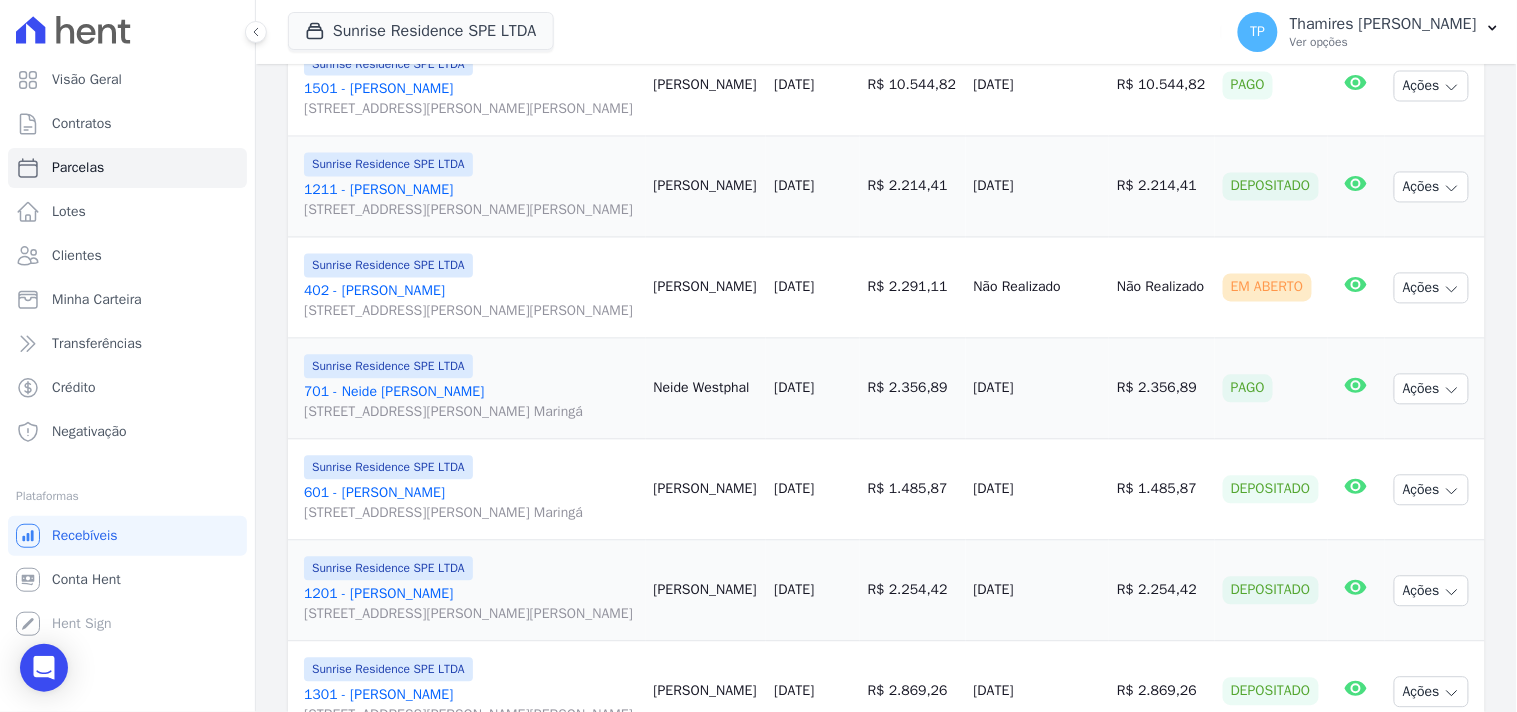 scroll, scrollTop: 1000, scrollLeft: 0, axis: vertical 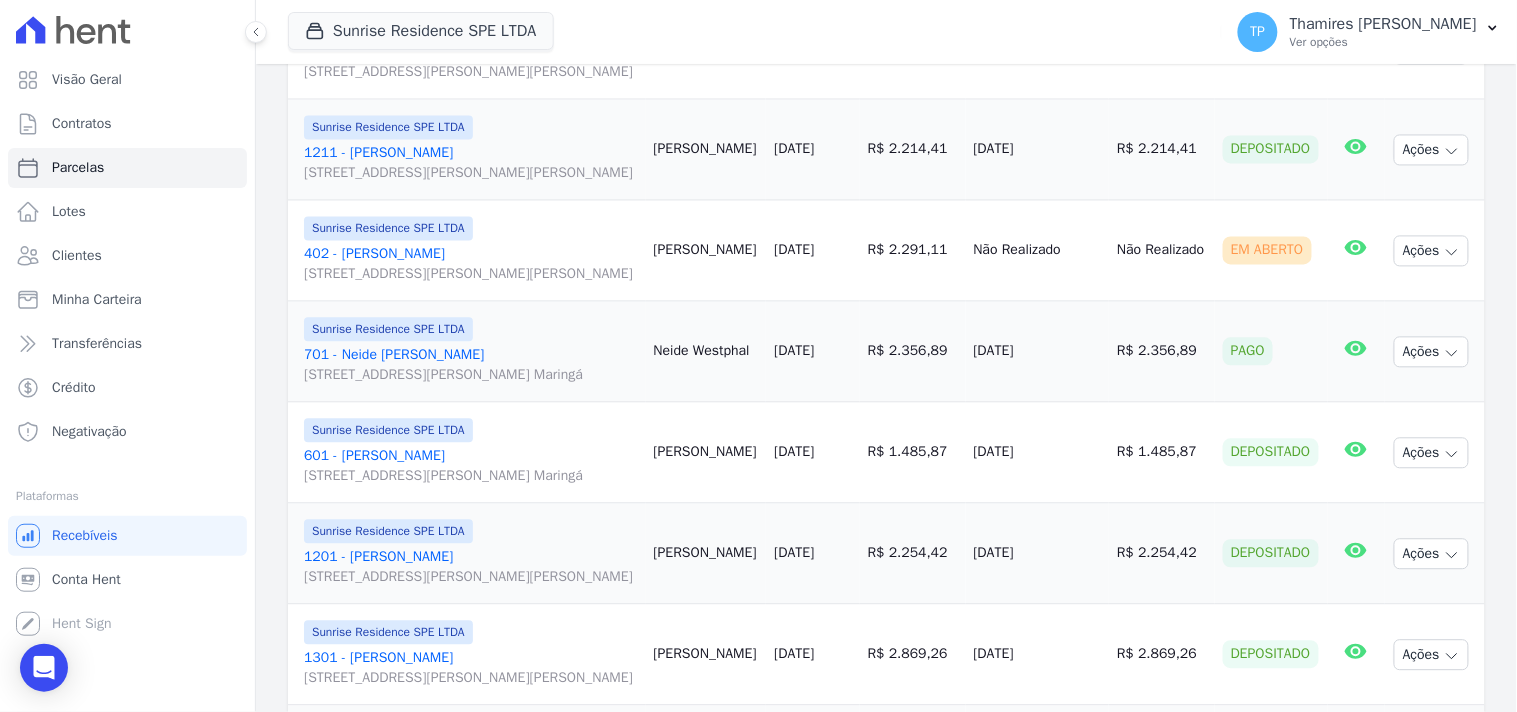 drag, startPoint x: 963, startPoint y: 525, endPoint x: 1051, endPoint y: 522, distance: 88.051125 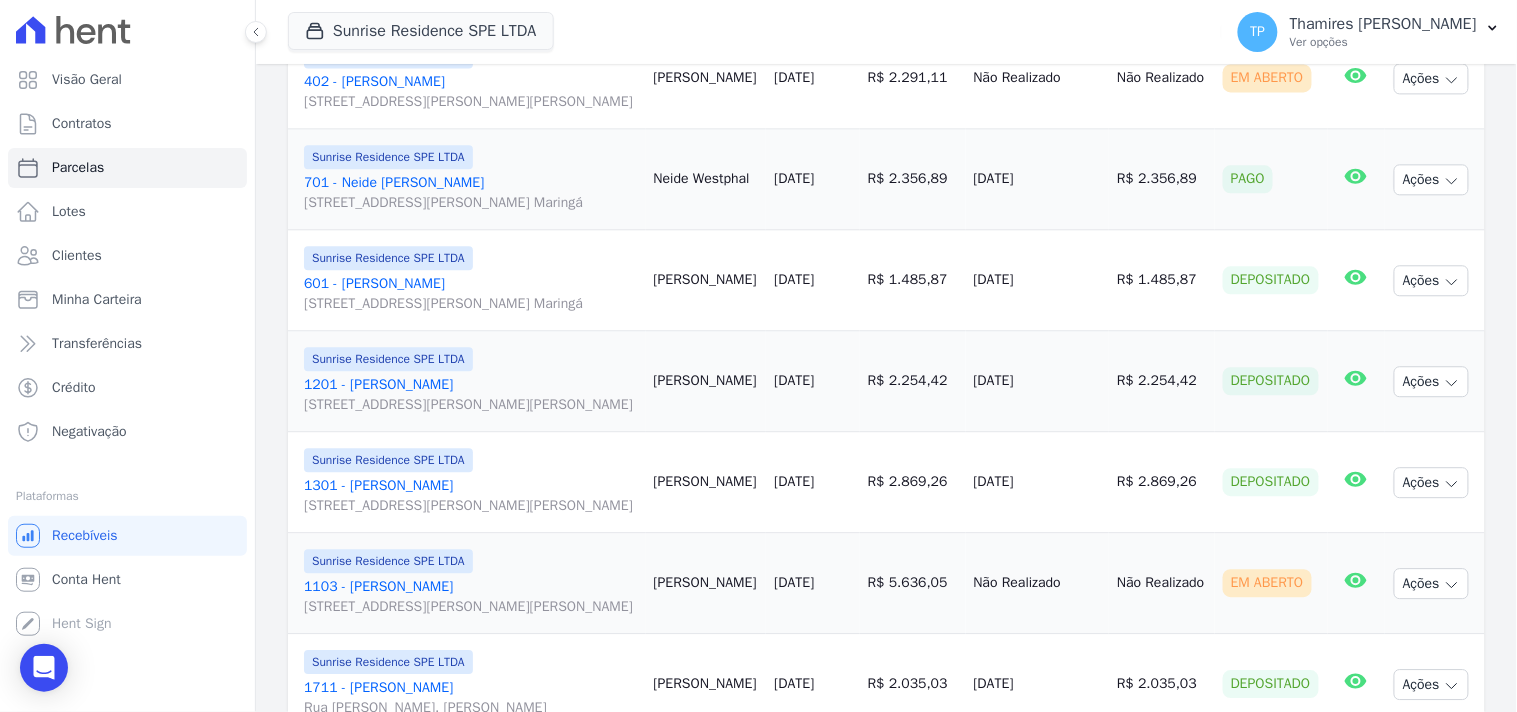 scroll, scrollTop: 1222, scrollLeft: 0, axis: vertical 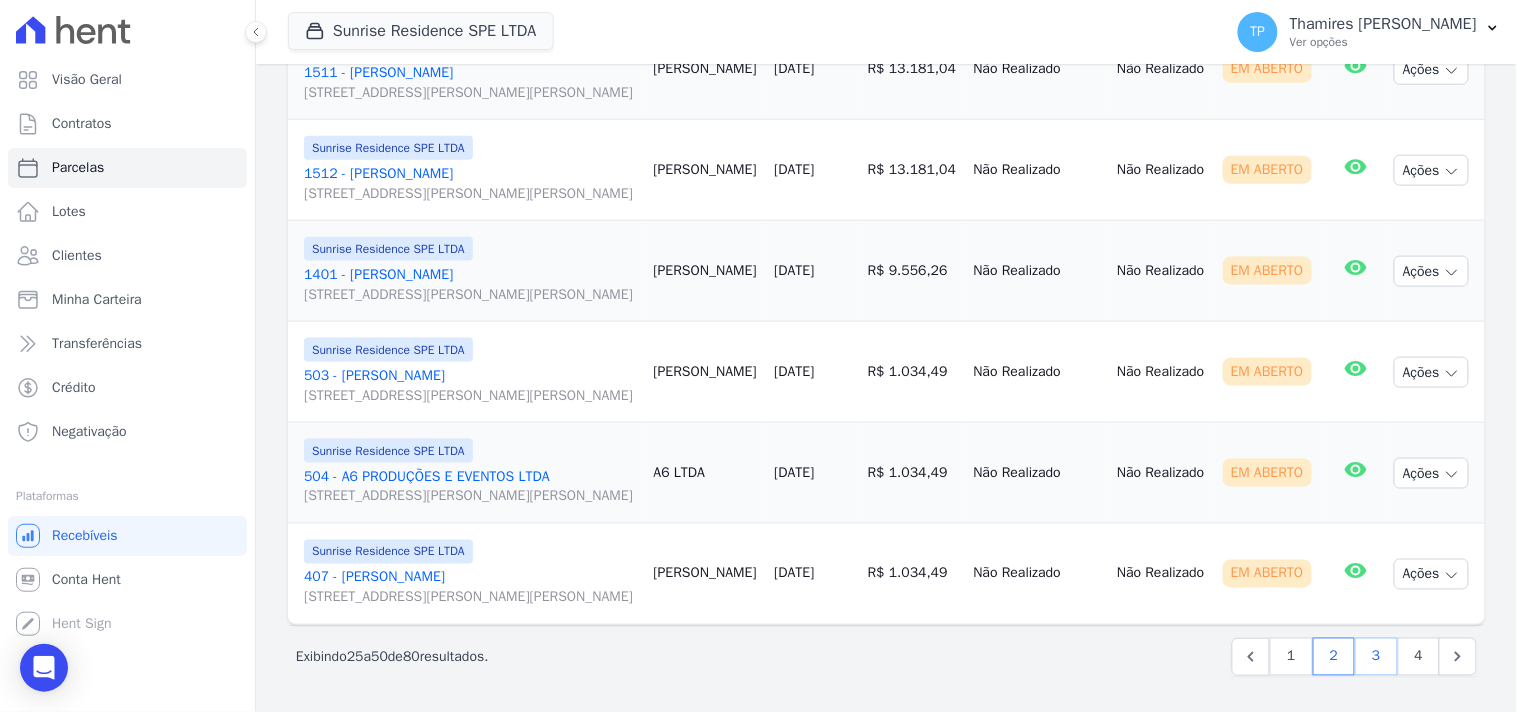 click on "3" at bounding box center (1376, 657) 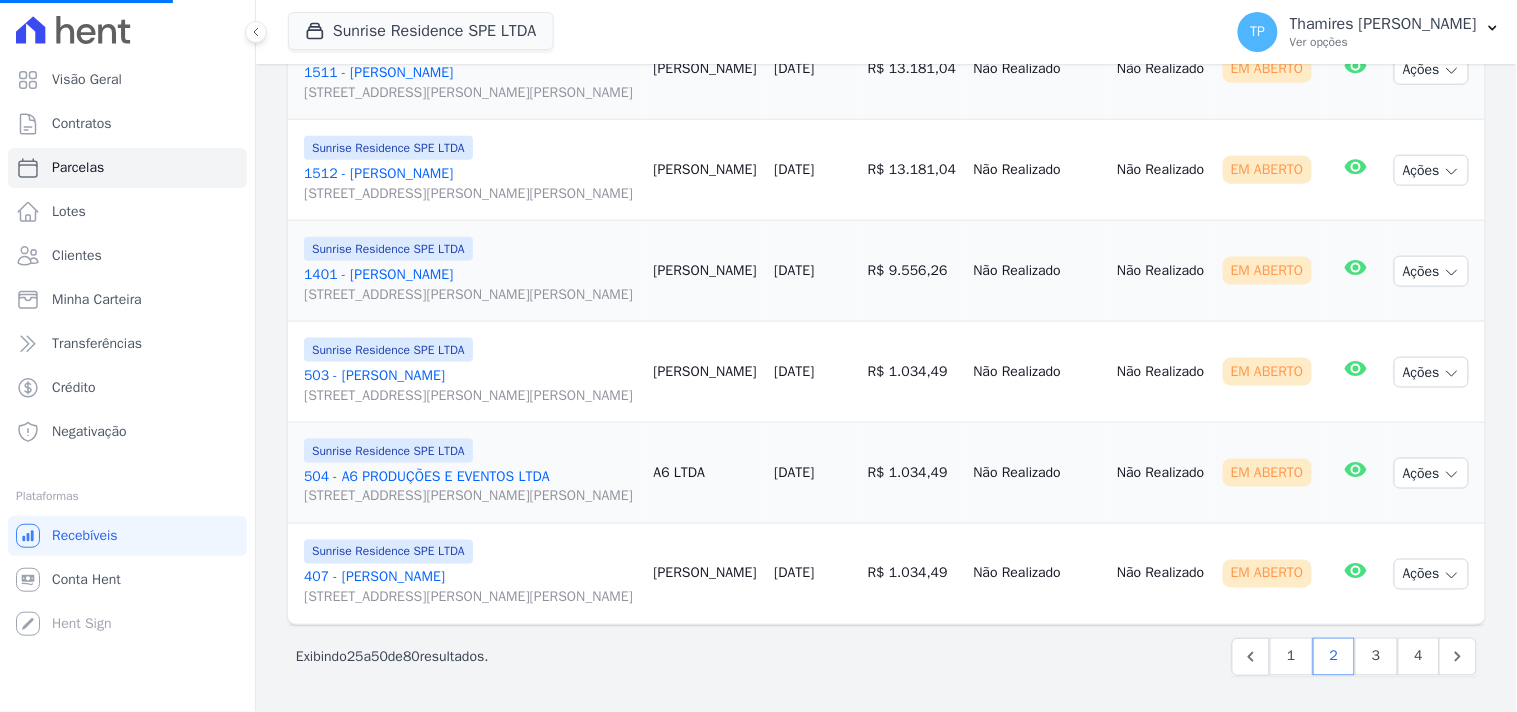 select 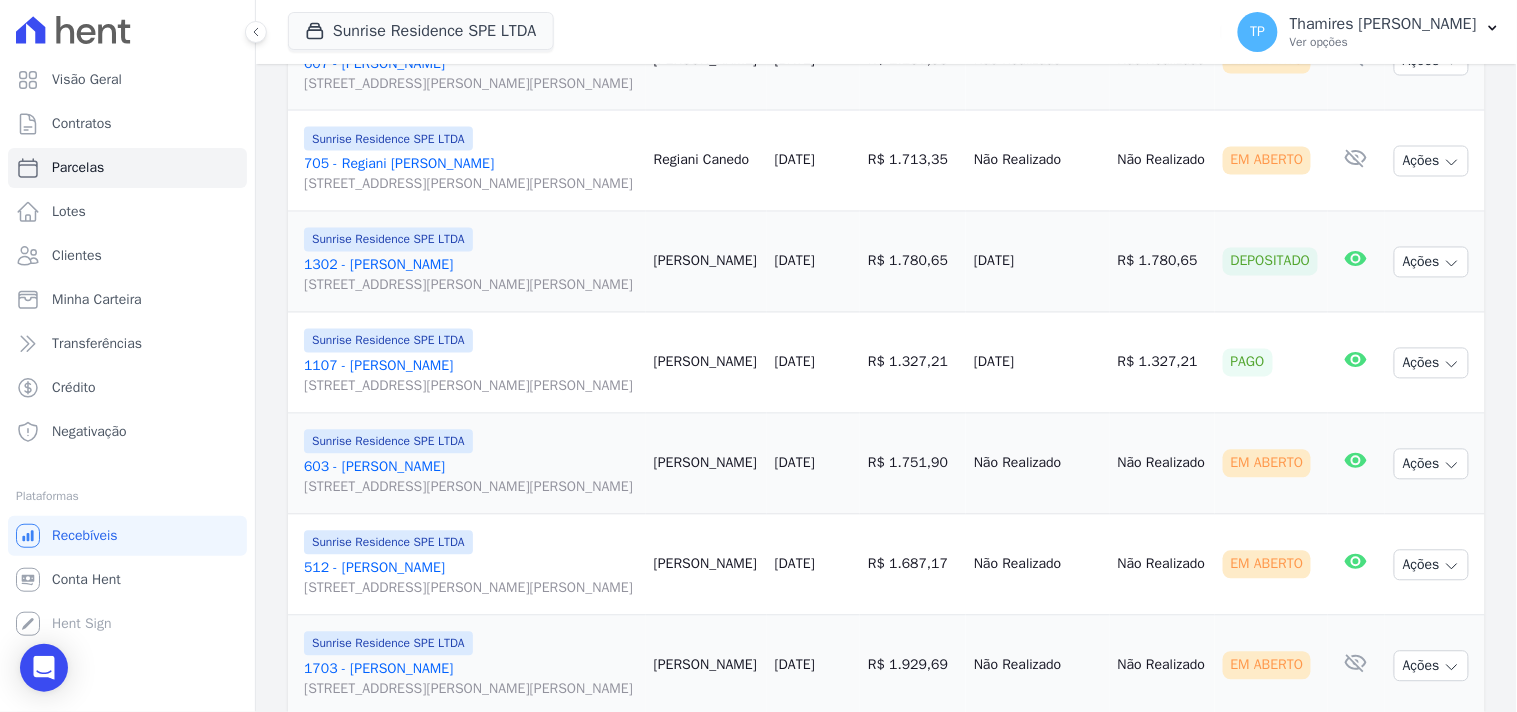 scroll, scrollTop: 1000, scrollLeft: 0, axis: vertical 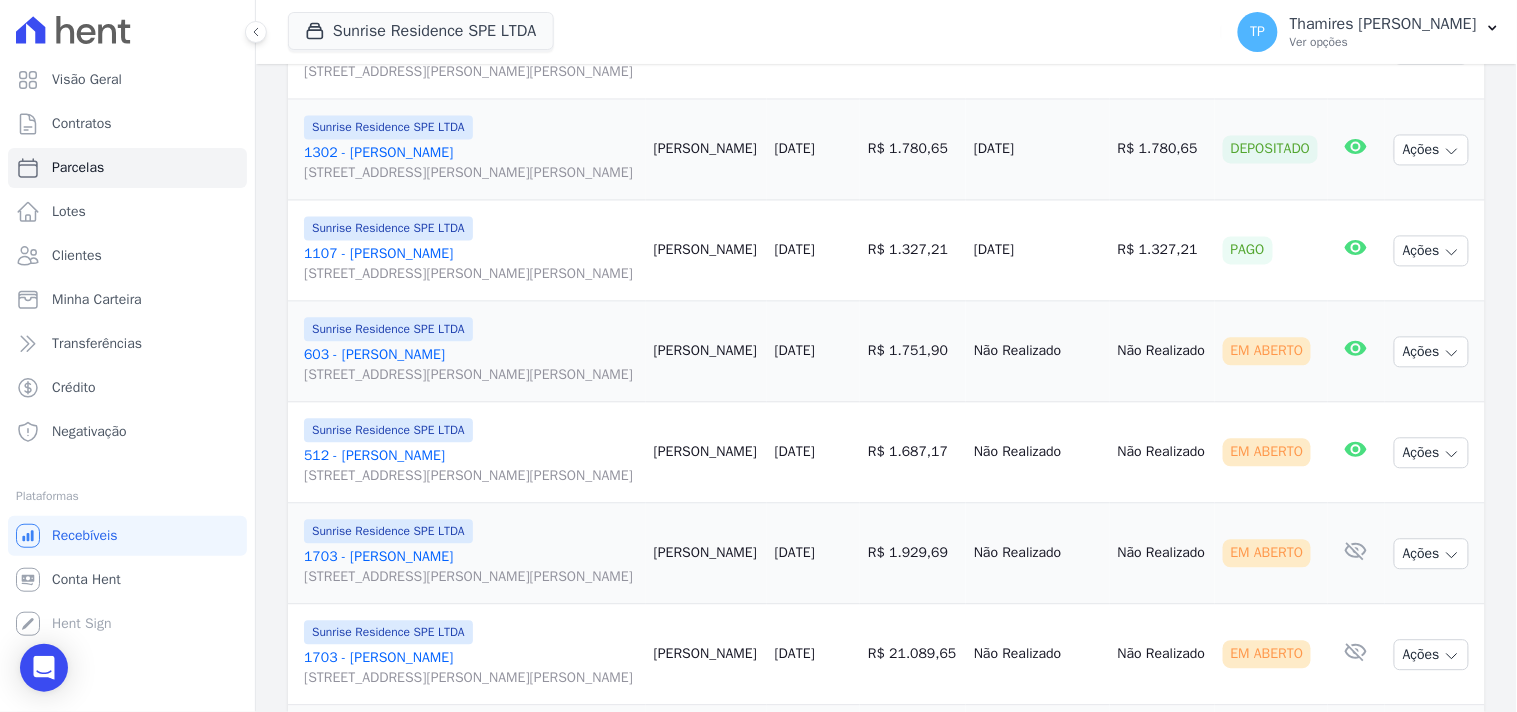 drag, startPoint x: 973, startPoint y: 404, endPoint x: 1048, endPoint y: 405, distance: 75.00667 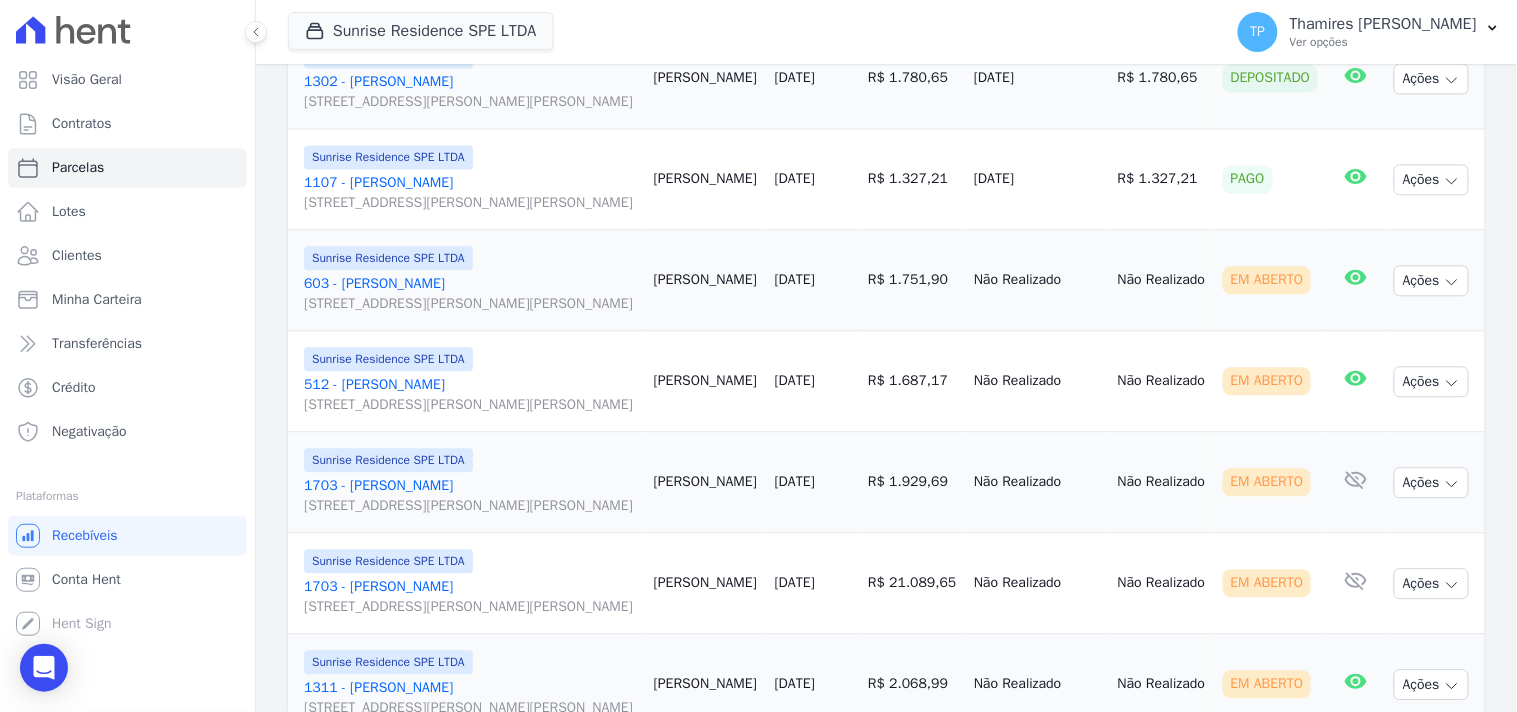scroll, scrollTop: 1111, scrollLeft: 0, axis: vertical 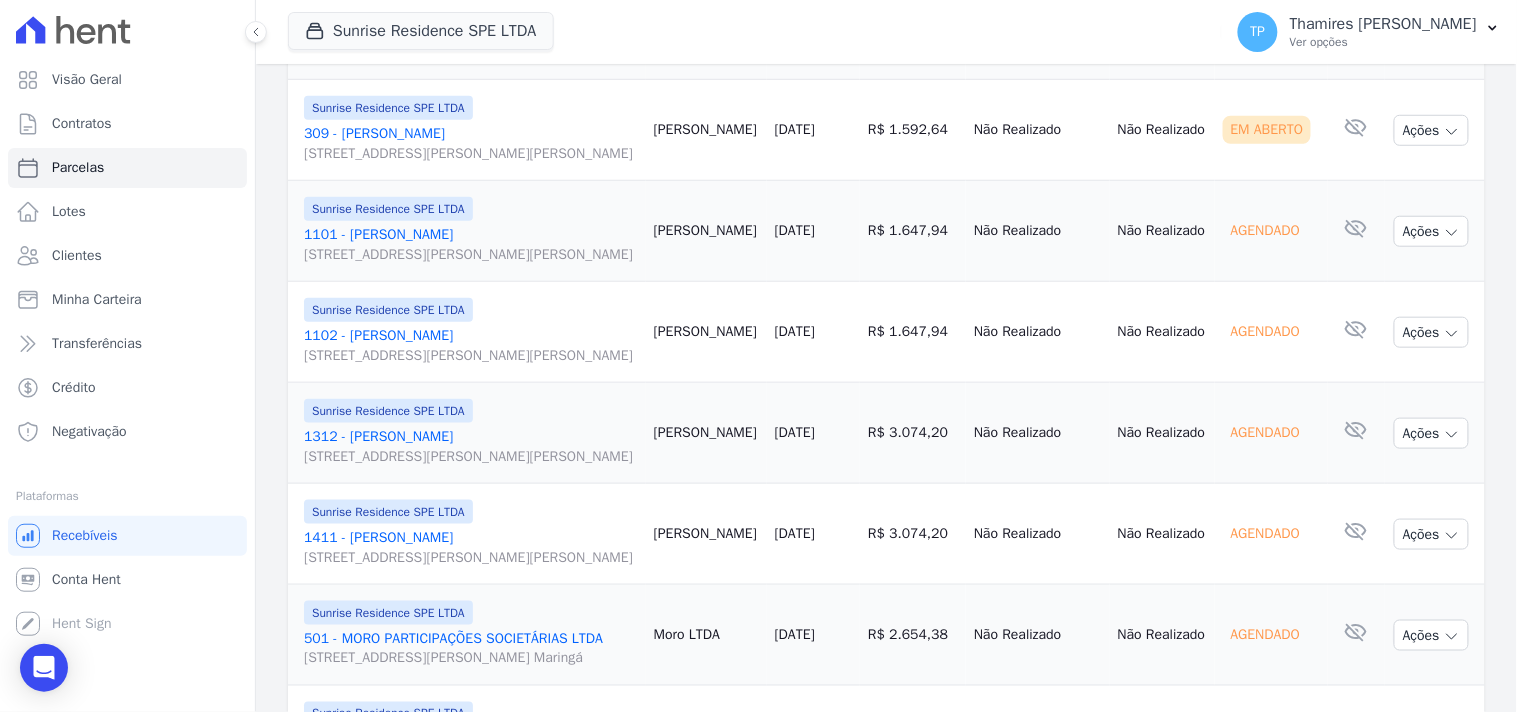 drag, startPoint x: 958, startPoint y: 293, endPoint x: 1066, endPoint y: 290, distance: 108.04166 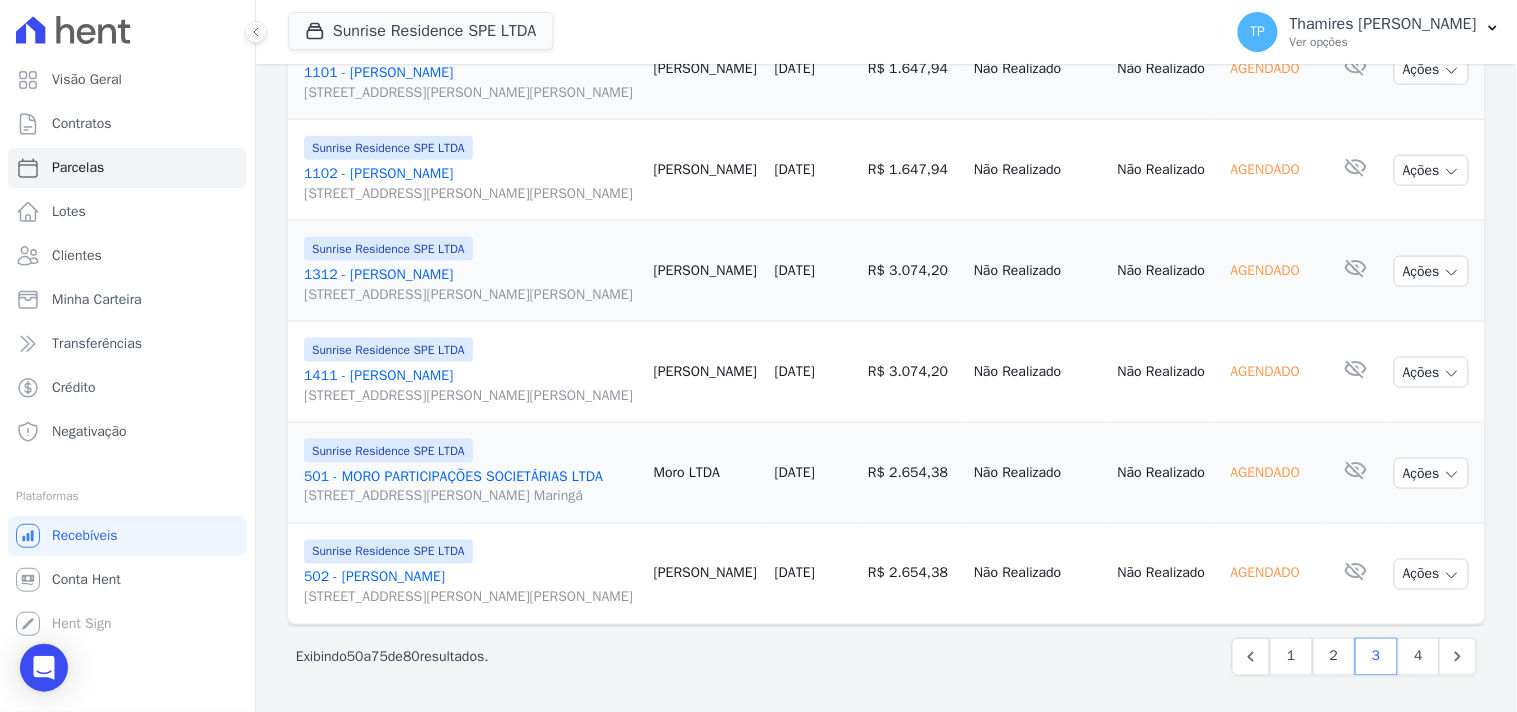 scroll, scrollTop: 3013, scrollLeft: 0, axis: vertical 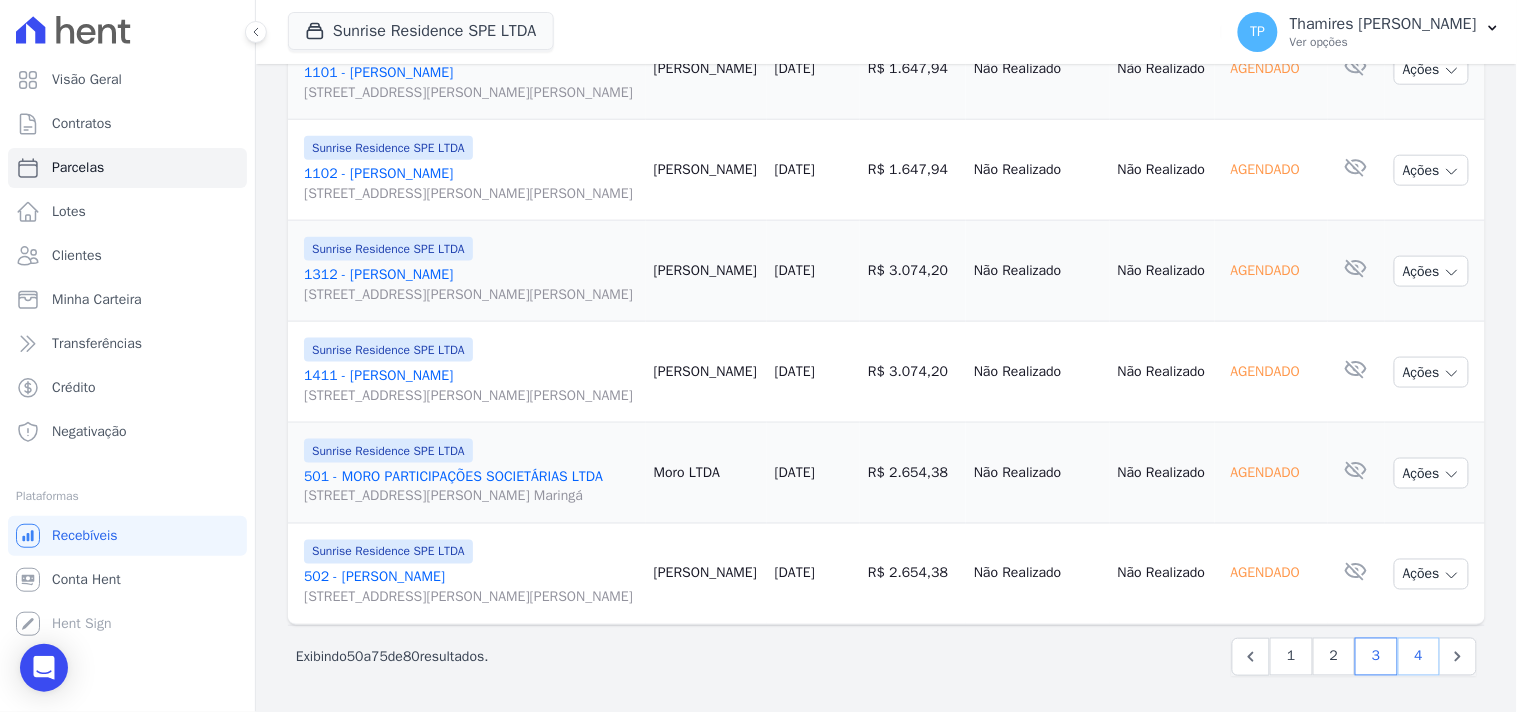 click on "4" at bounding box center [1419, 657] 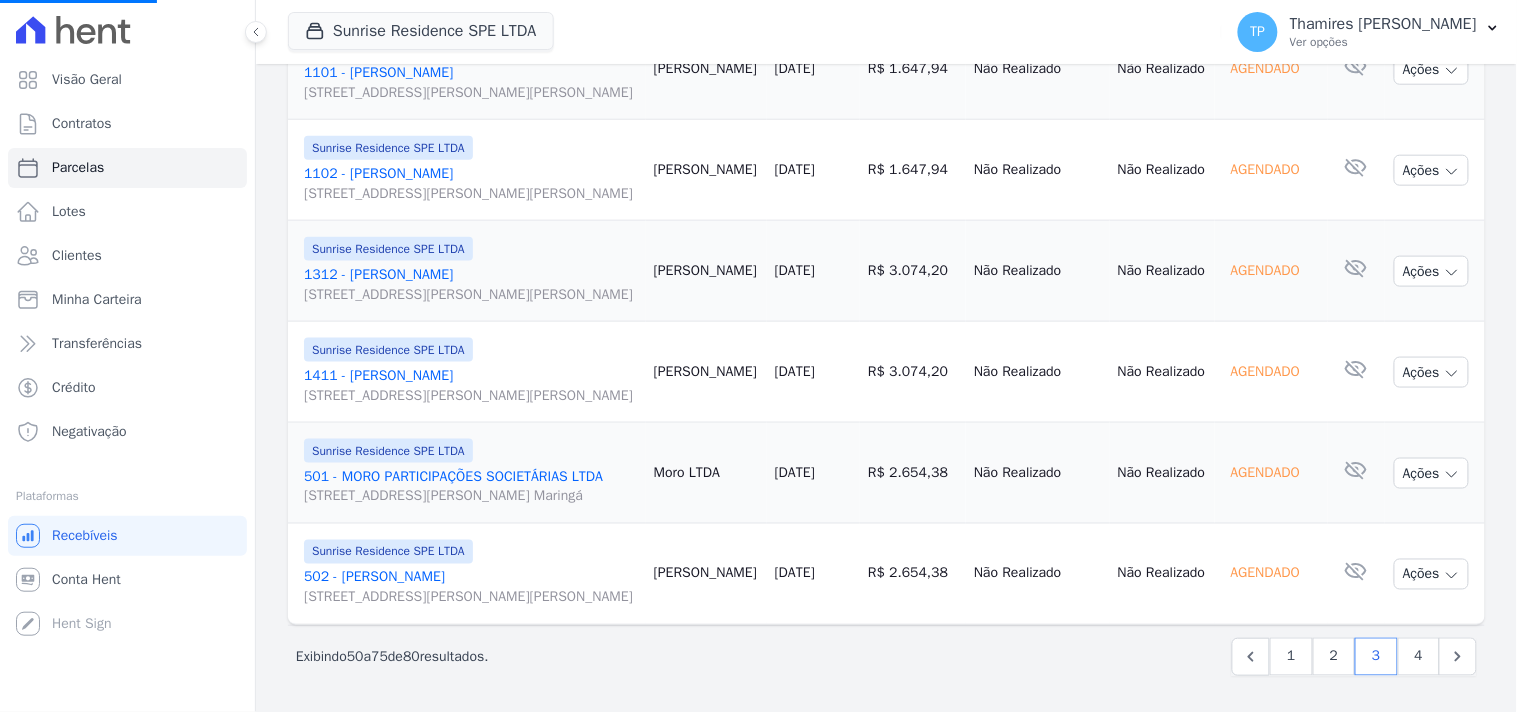 select 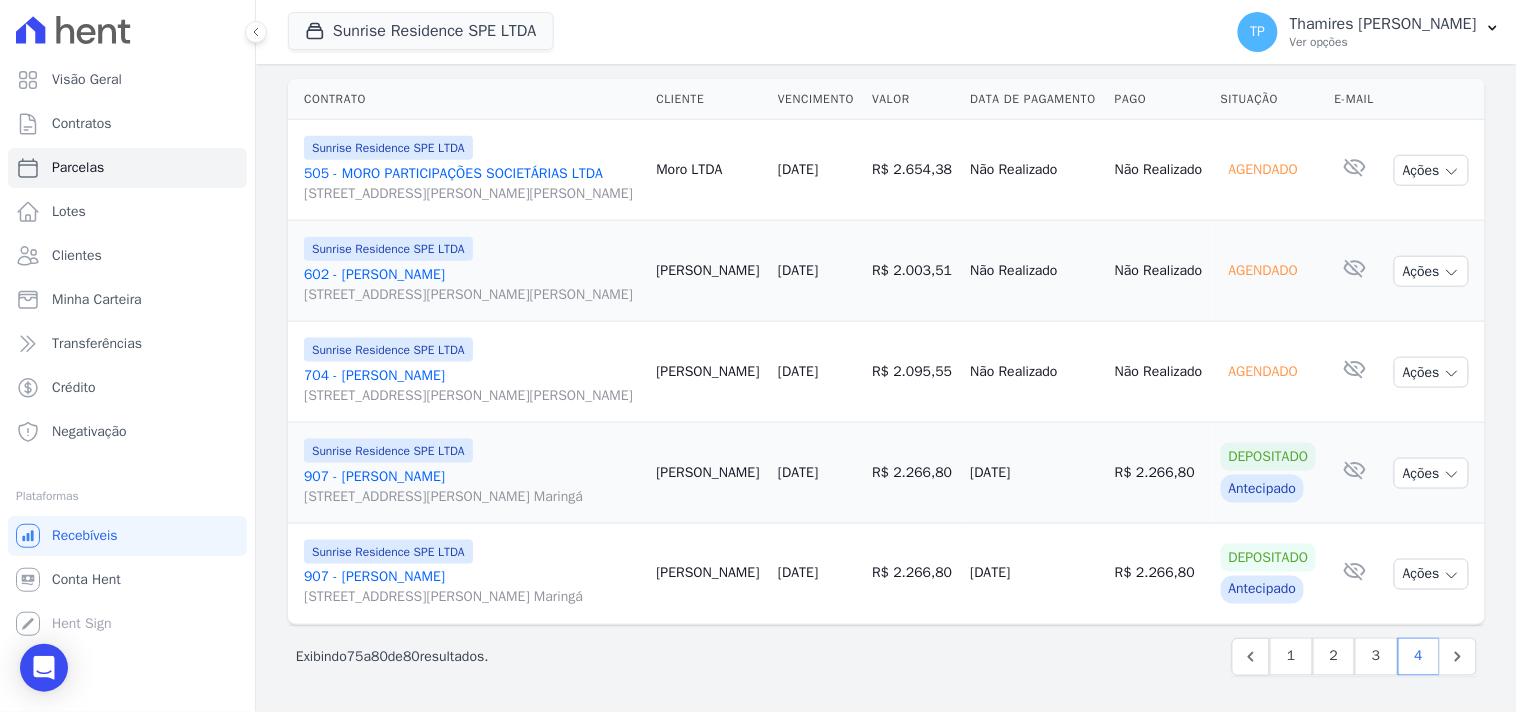 scroll, scrollTop: 592, scrollLeft: 0, axis: vertical 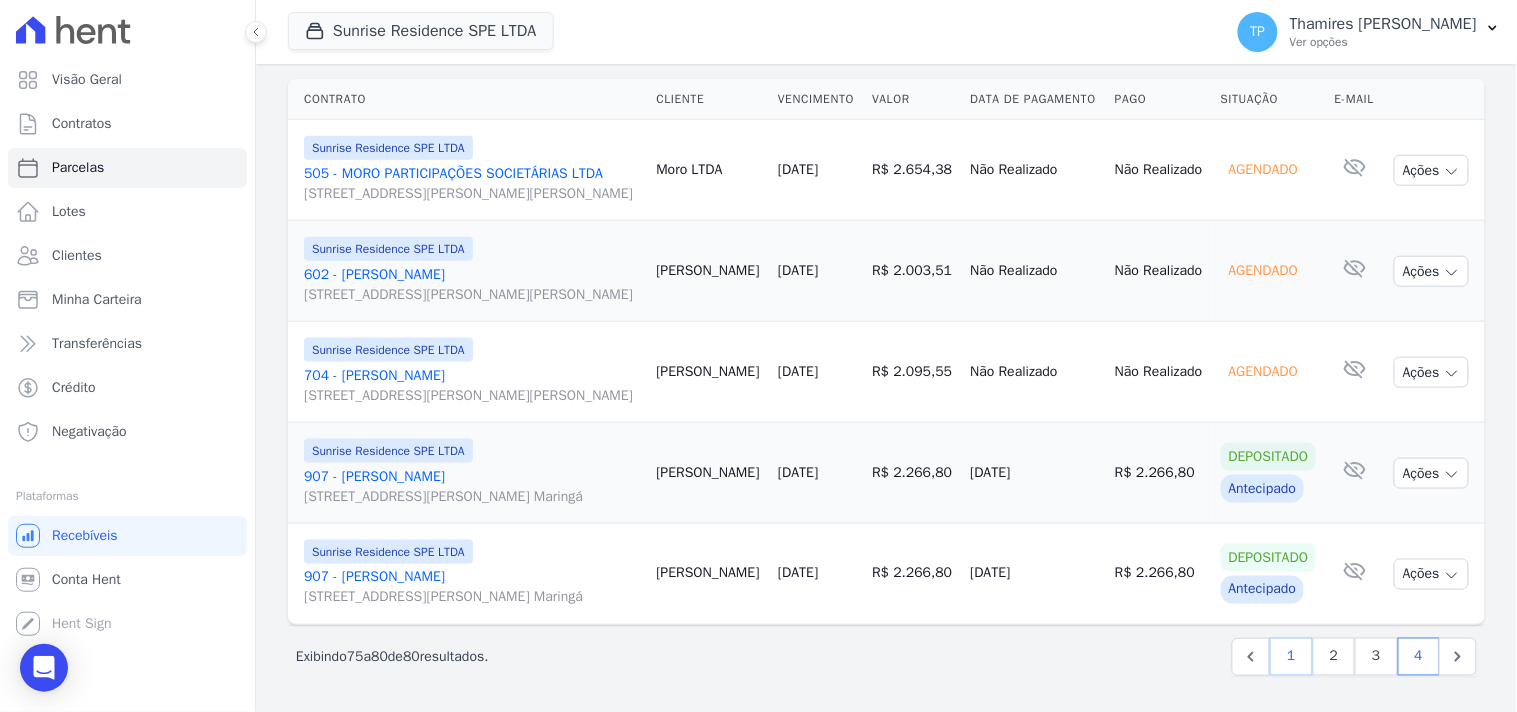 click on "1" at bounding box center (1291, 657) 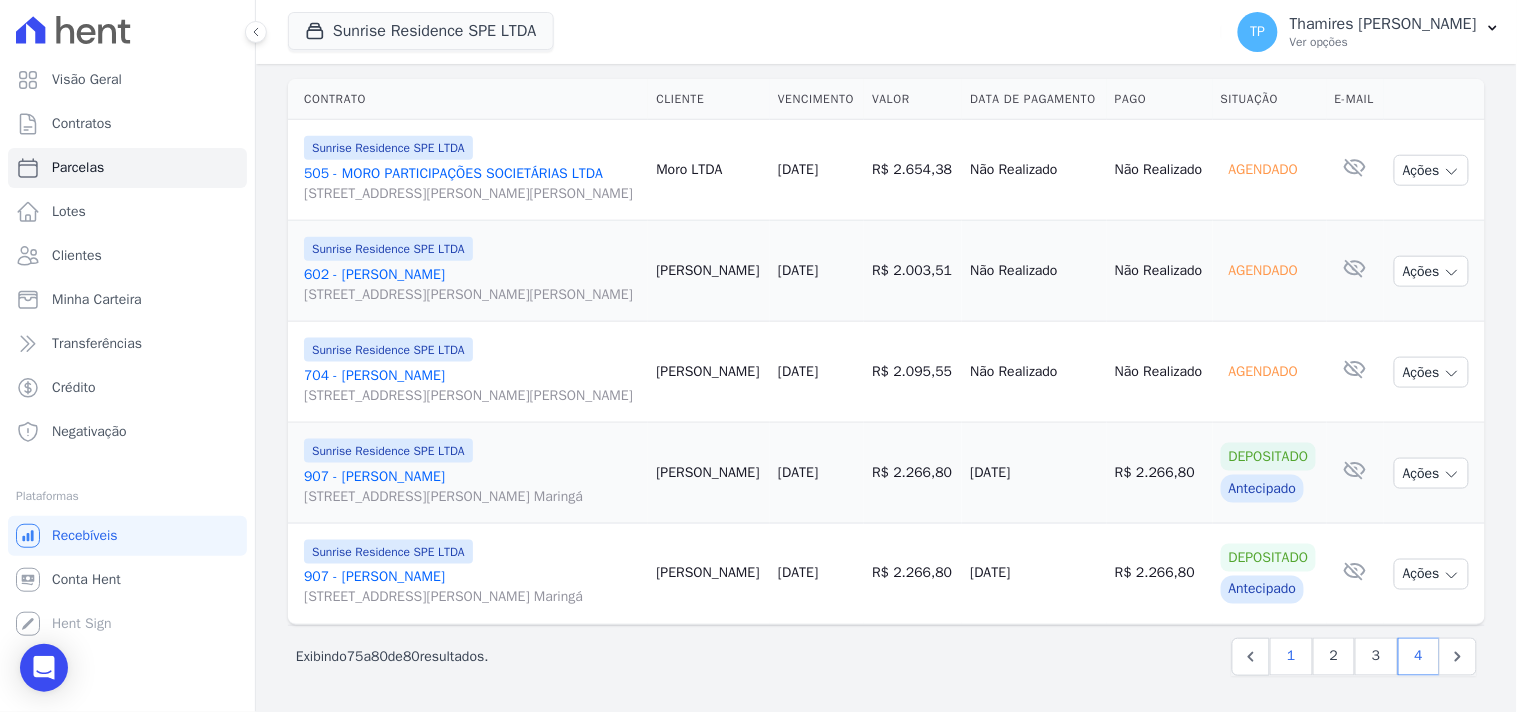 select 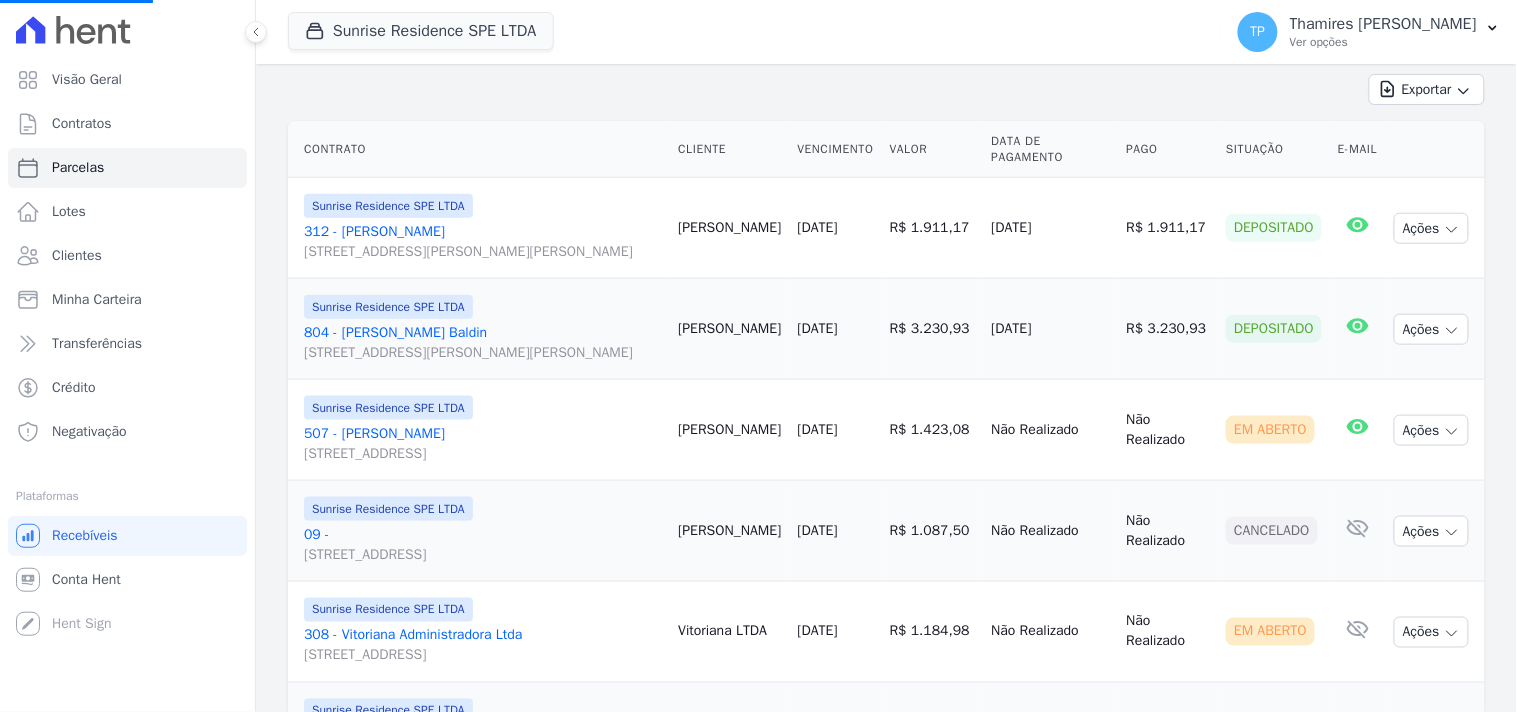 scroll, scrollTop: 444, scrollLeft: 0, axis: vertical 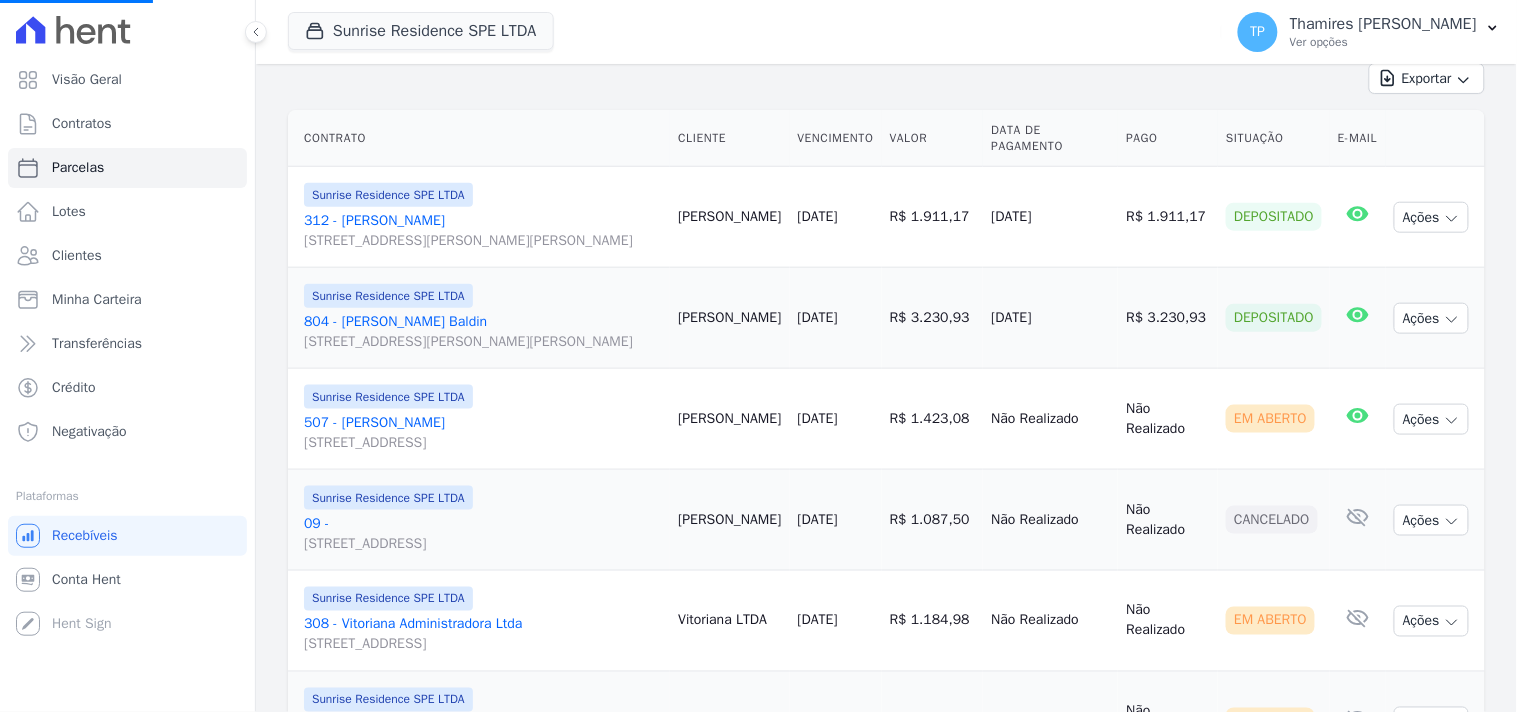select 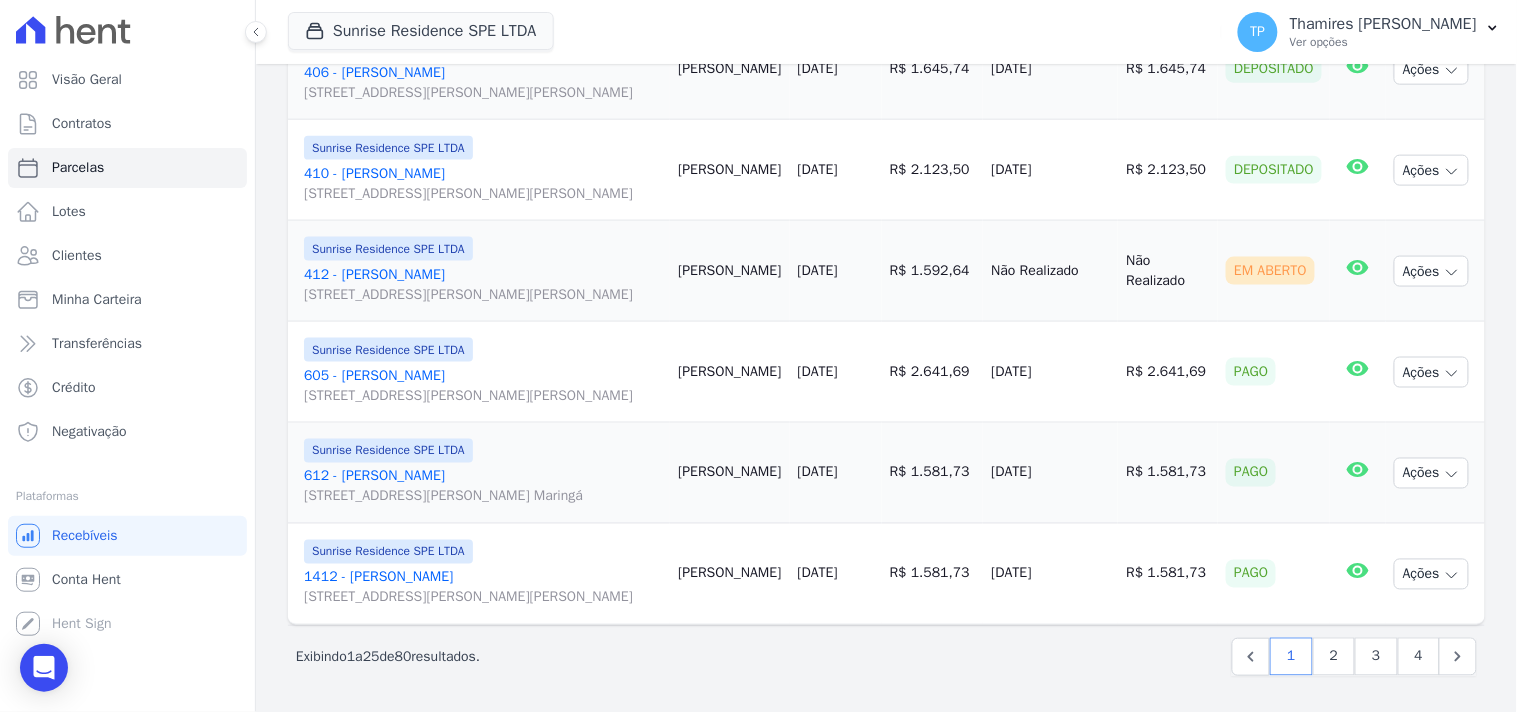 scroll, scrollTop: 2853, scrollLeft: 0, axis: vertical 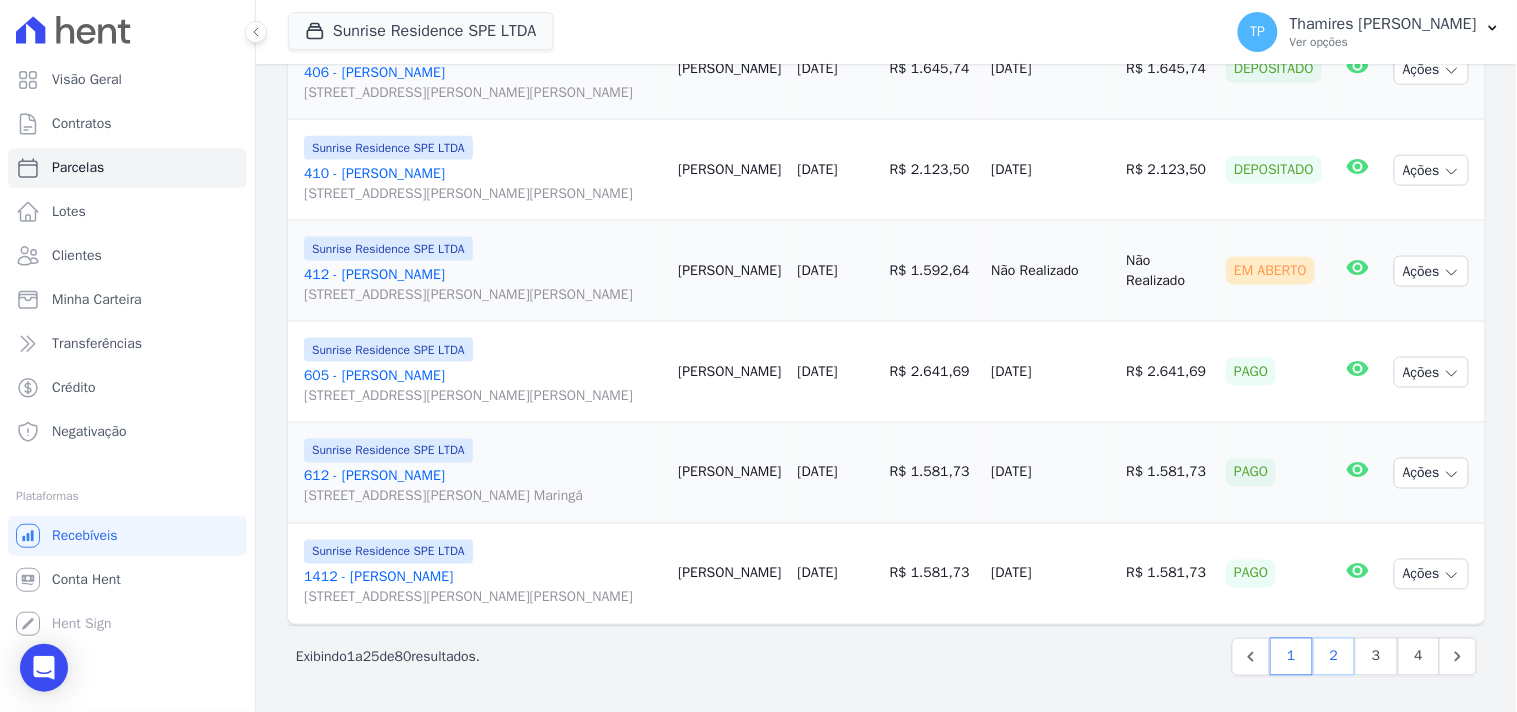 click on "2" at bounding box center (1334, 657) 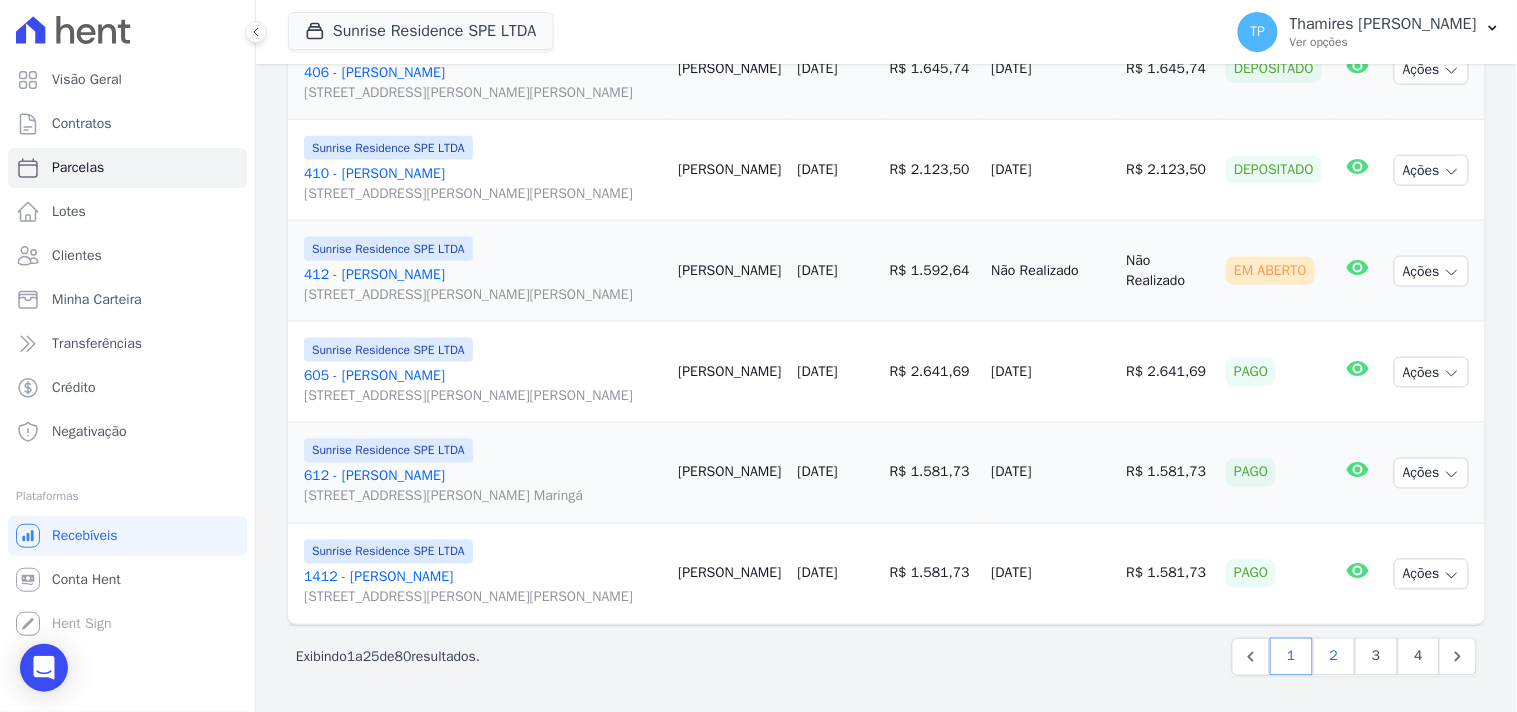 select 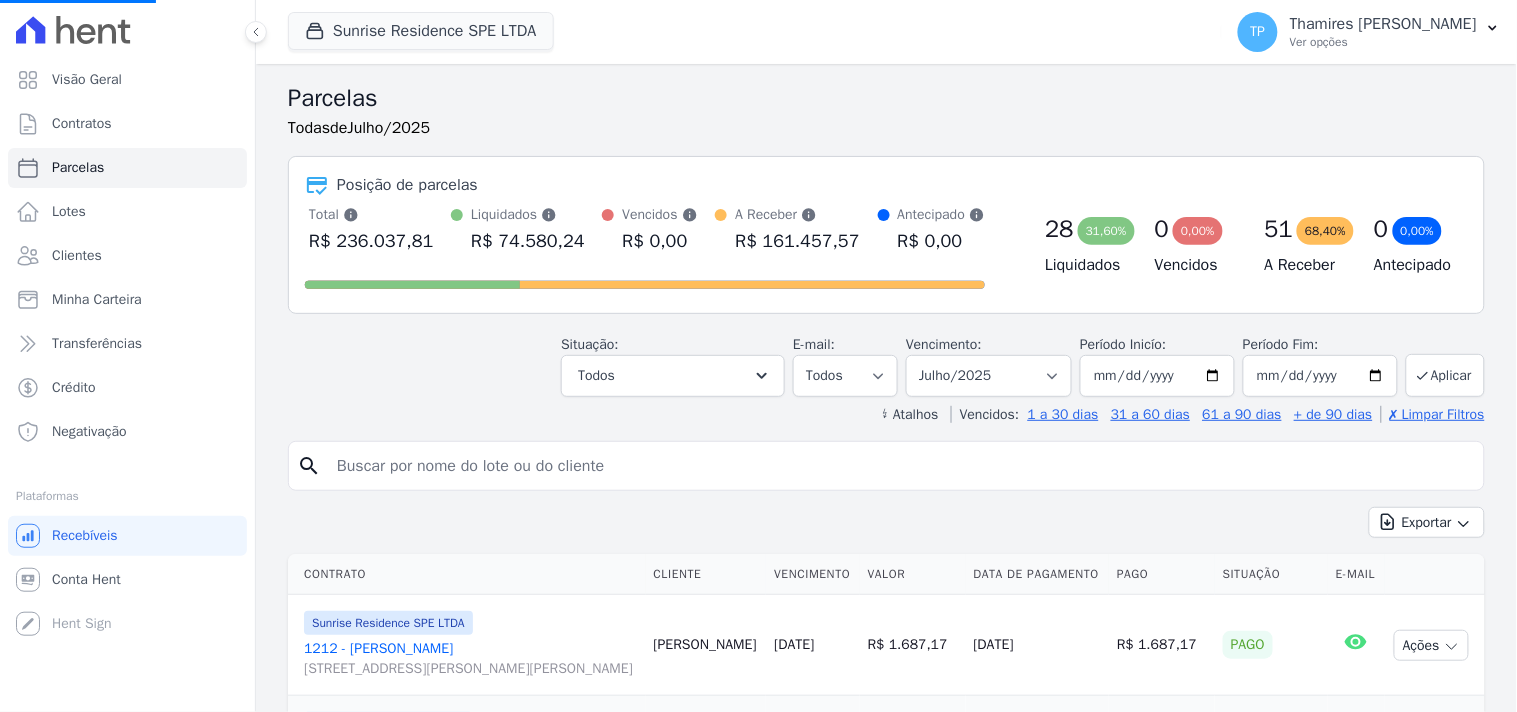 select 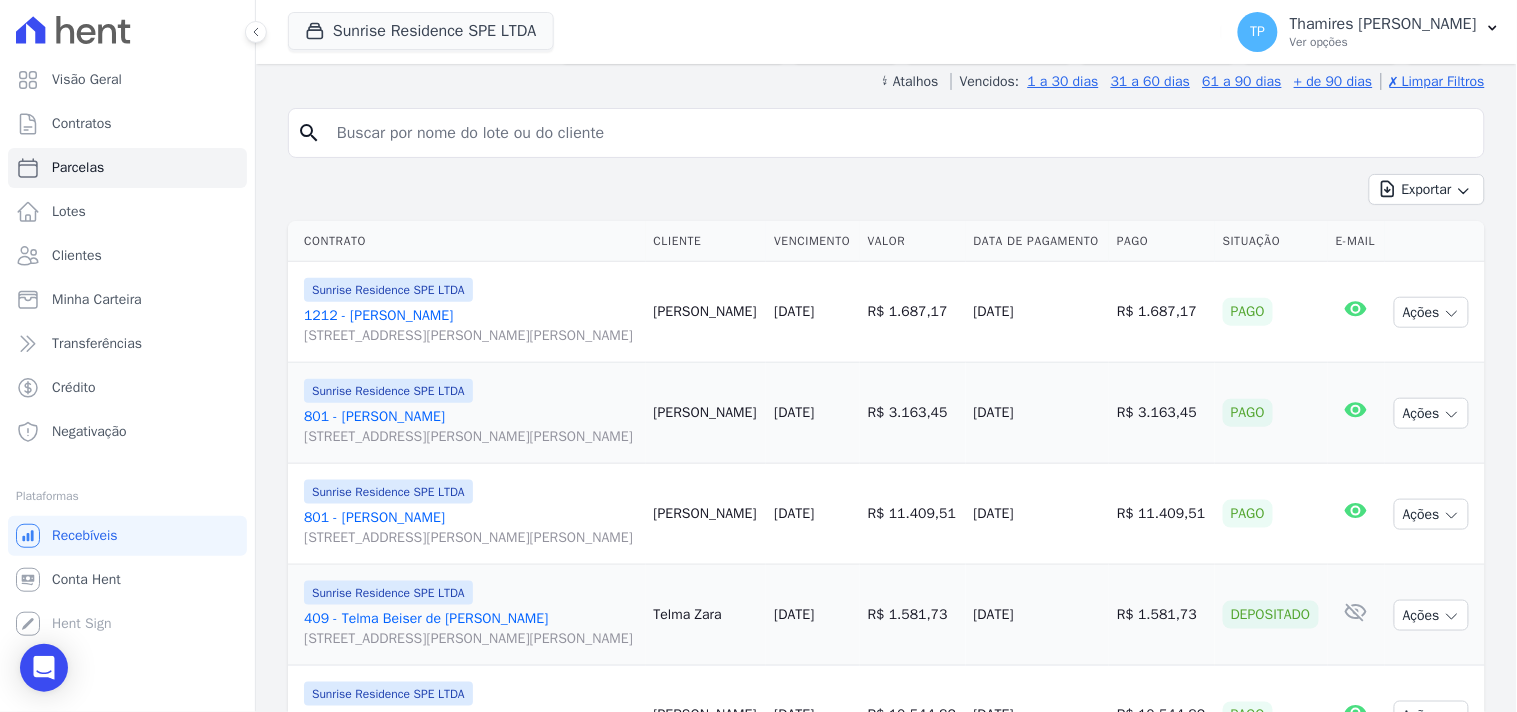 scroll, scrollTop: 0, scrollLeft: 0, axis: both 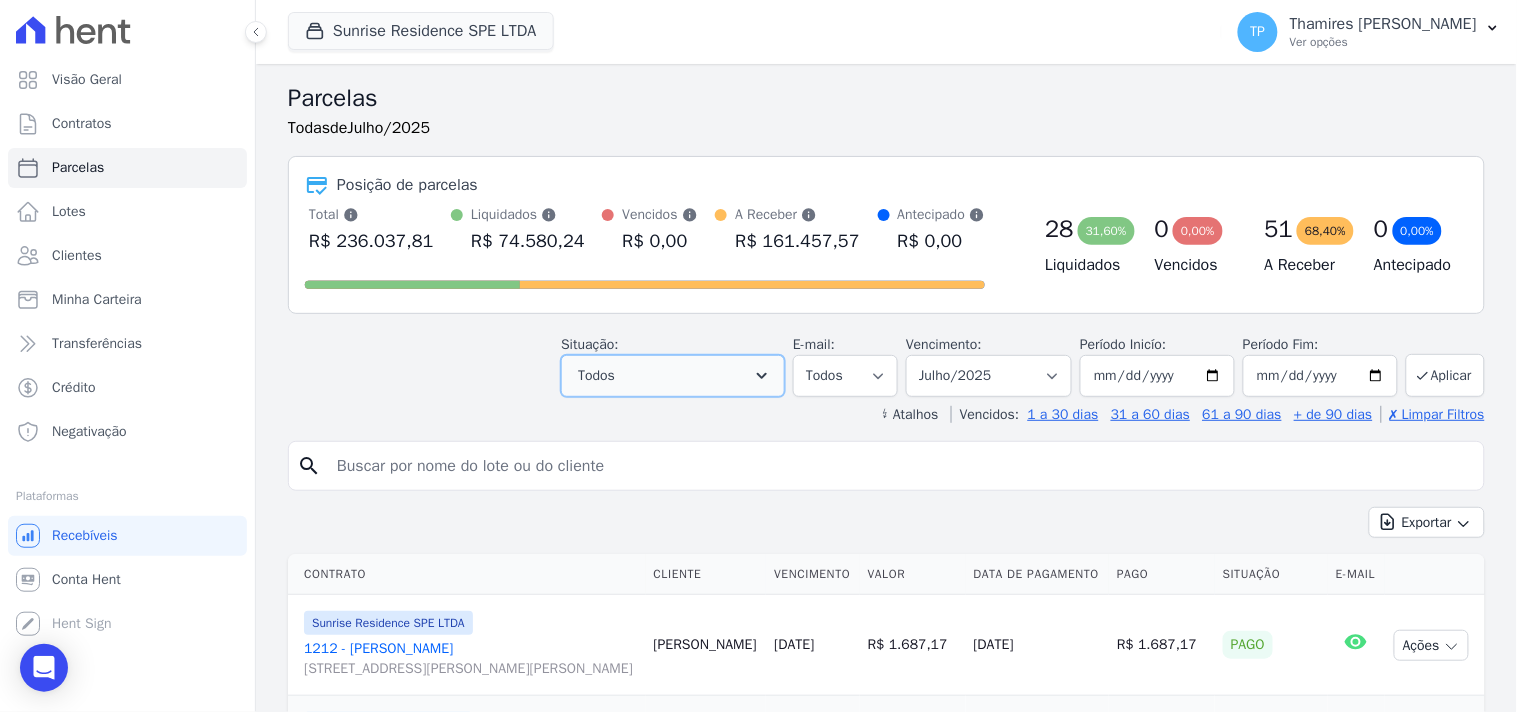 click on "Todos" at bounding box center [673, 376] 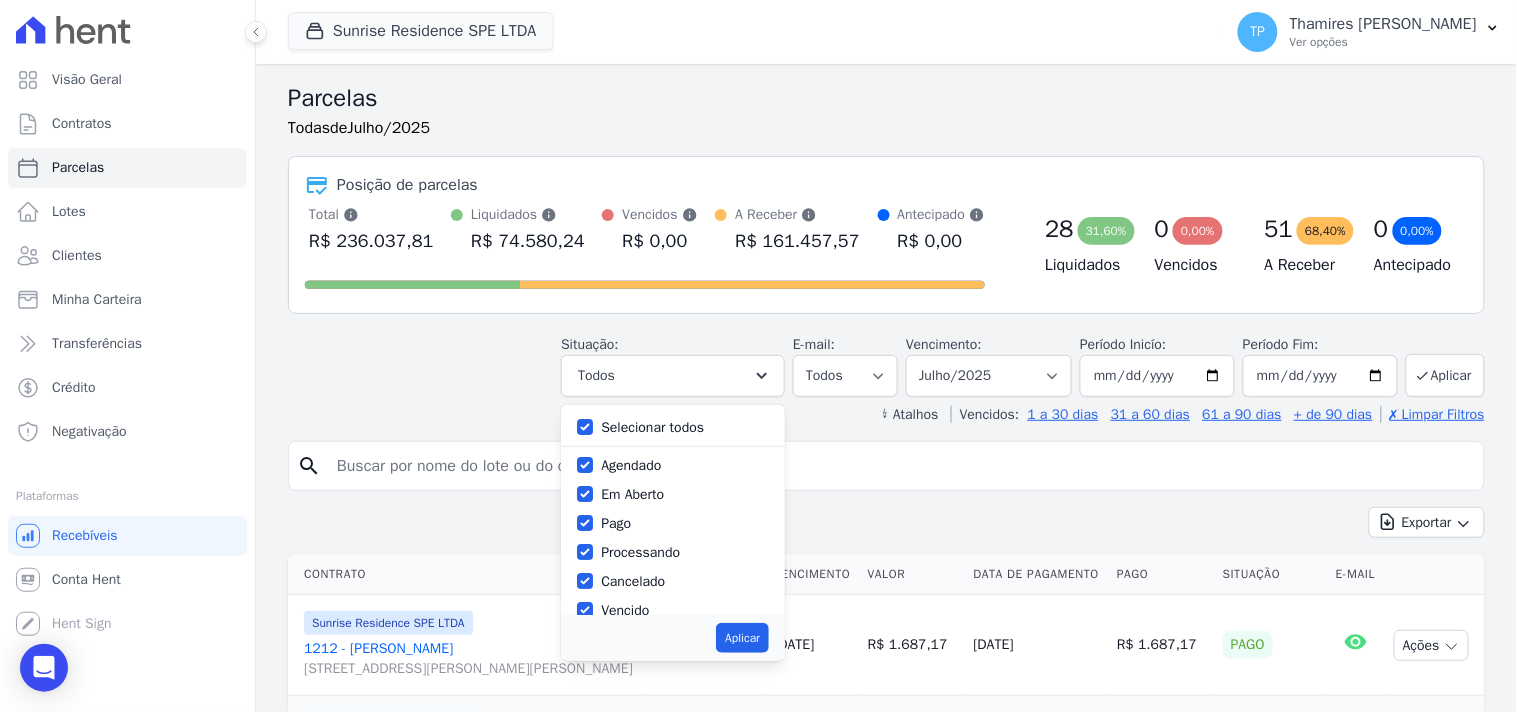 click on "Selecionar todos" at bounding box center [652, 427] 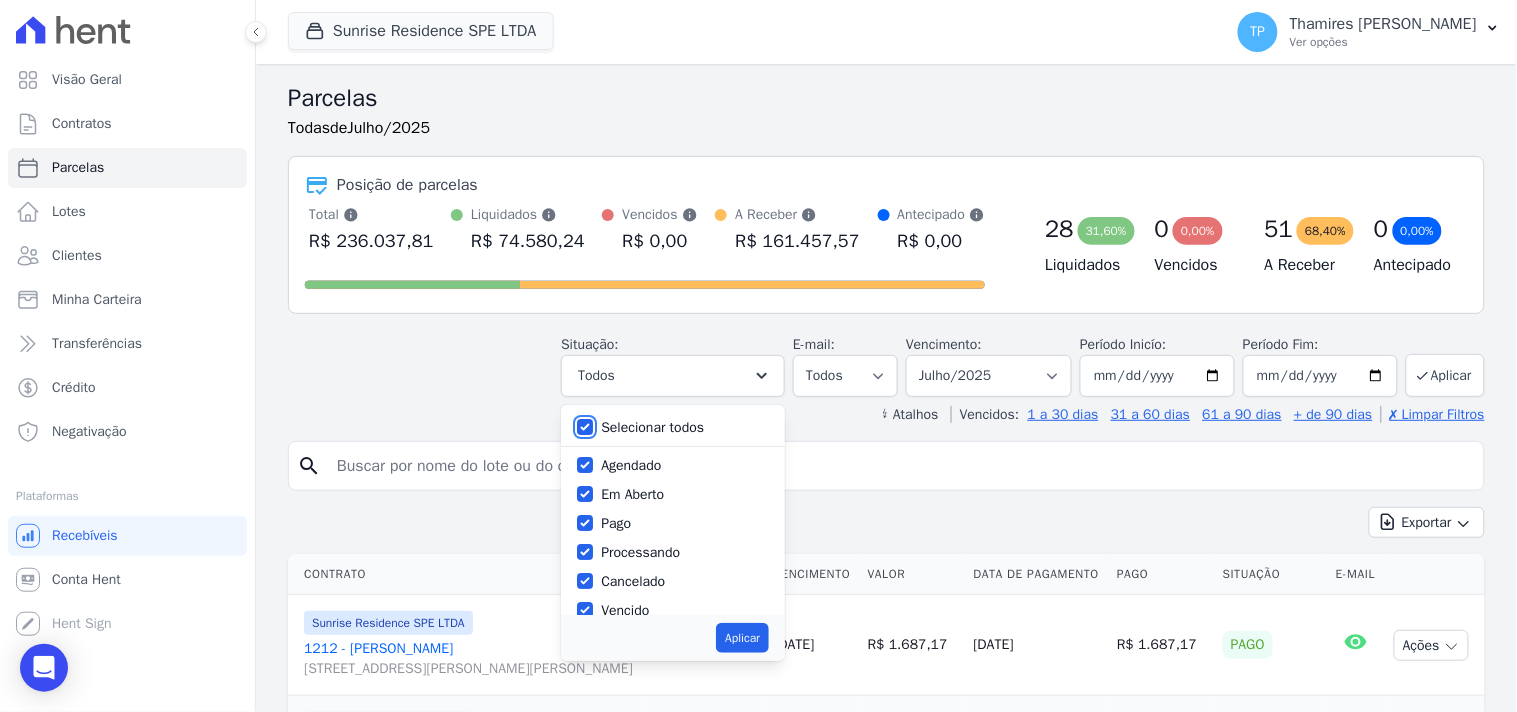 click on "Selecionar todos" at bounding box center (585, 427) 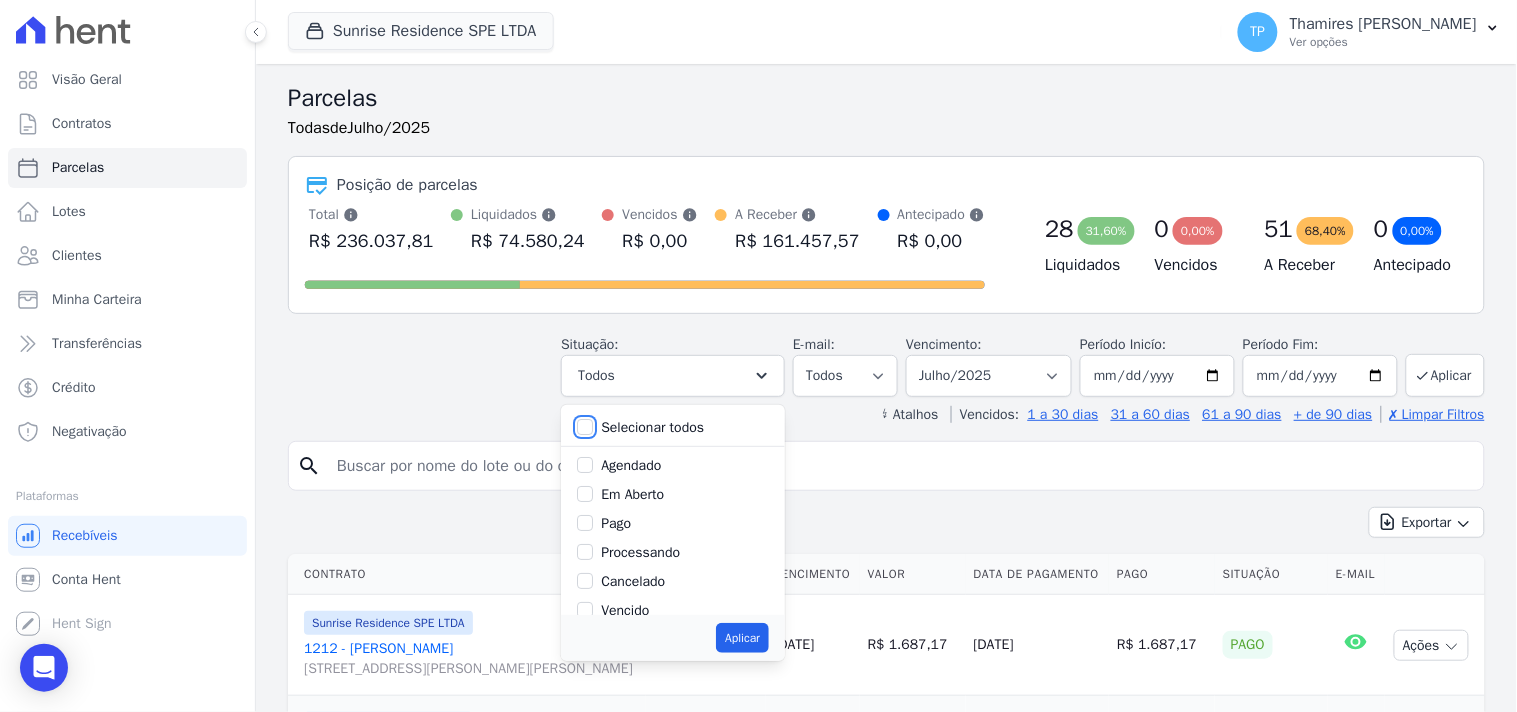 checkbox on "false" 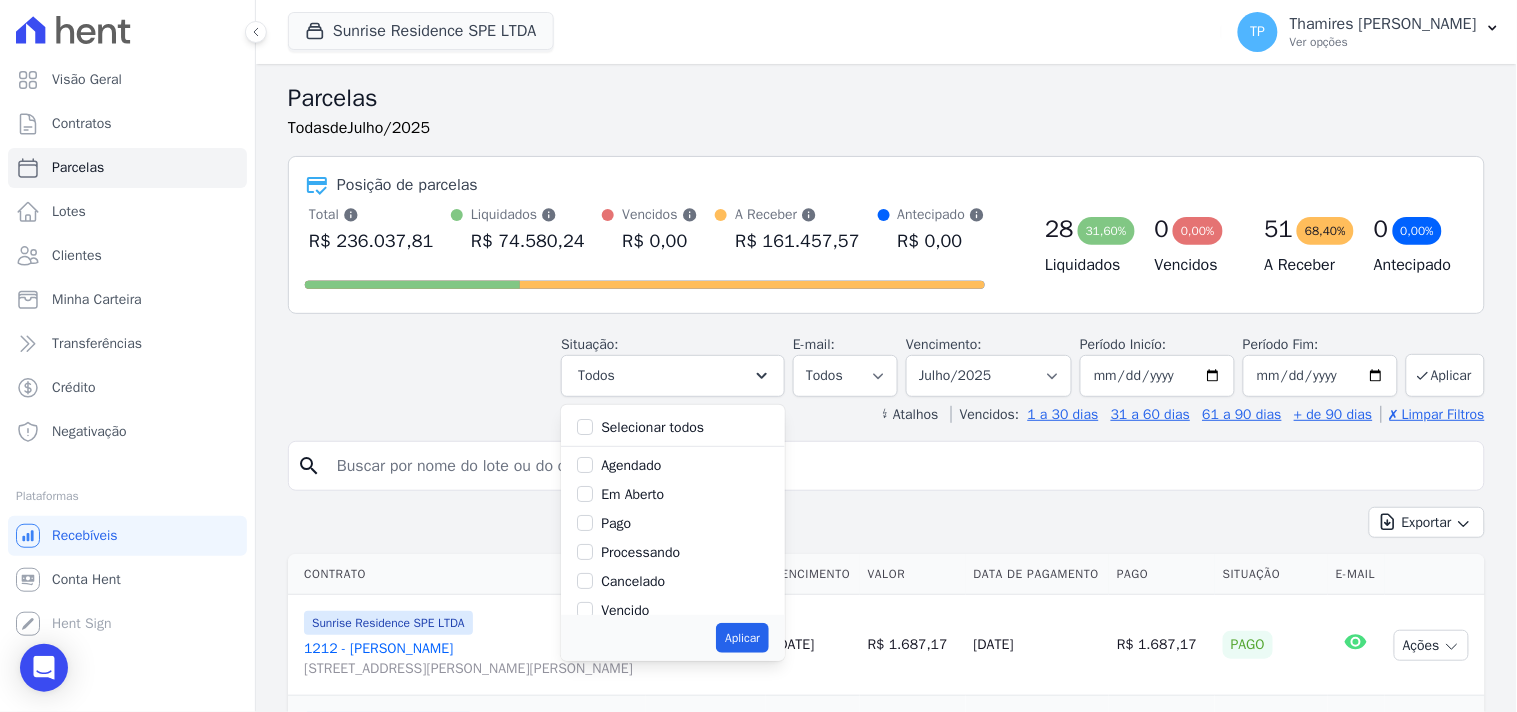 click on "Pago" at bounding box center (673, 523) 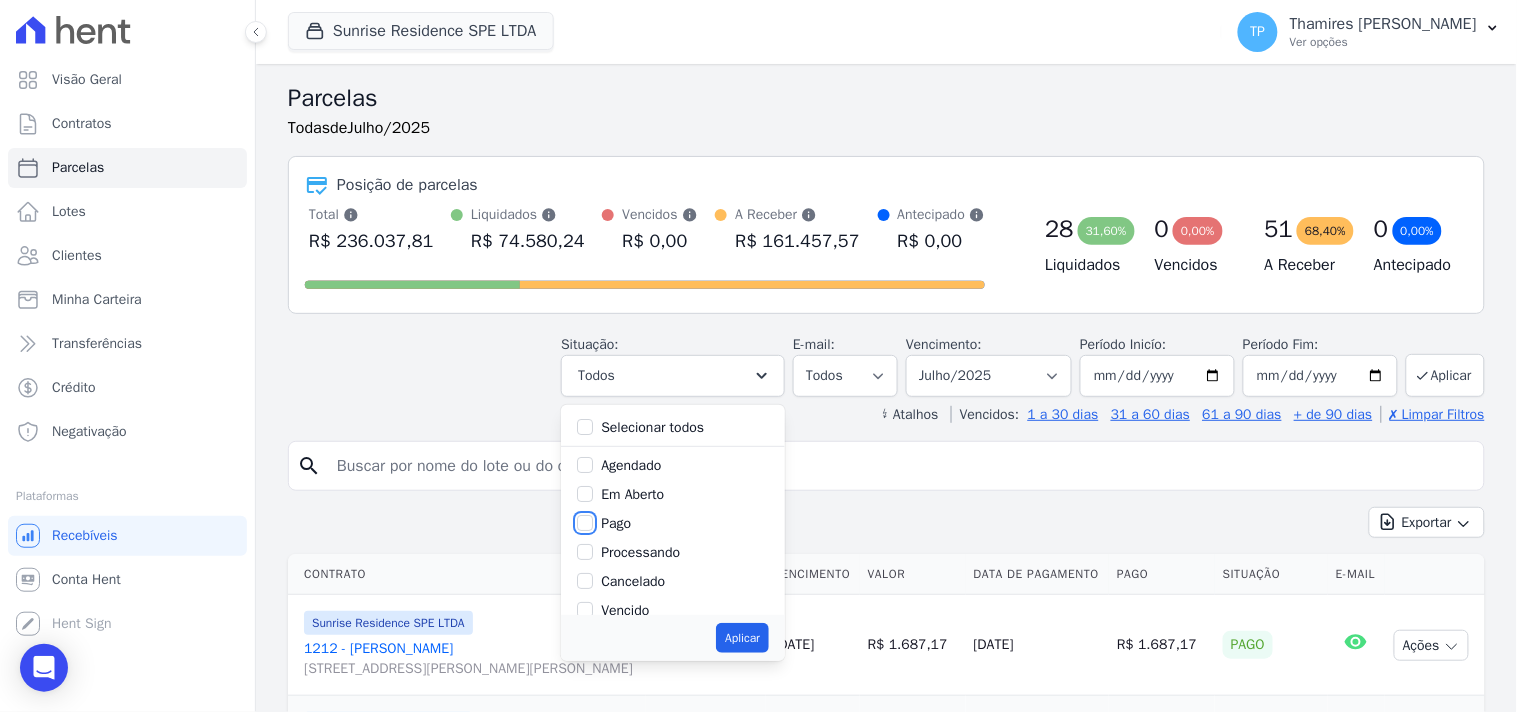 click on "Pago" at bounding box center (585, 523) 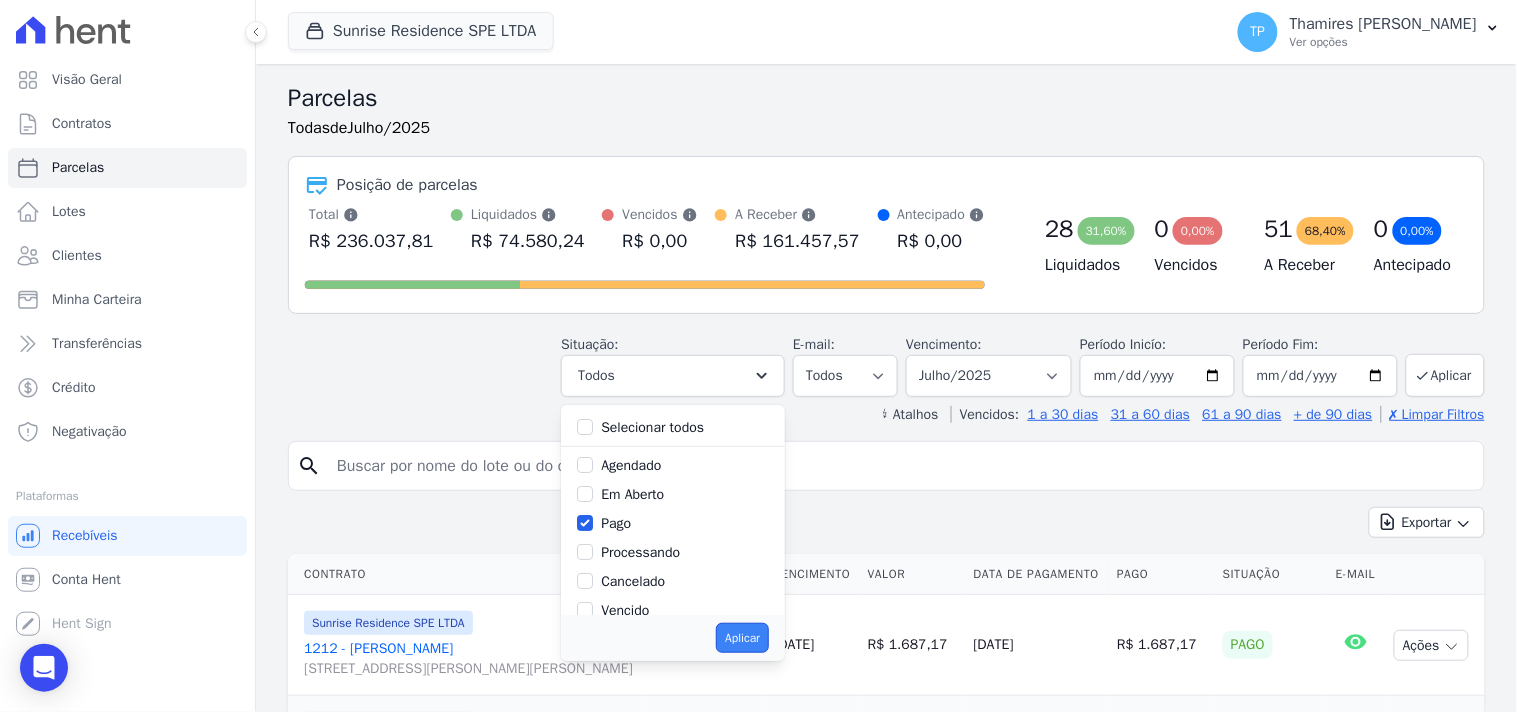 click on "Aplicar" at bounding box center (742, 638) 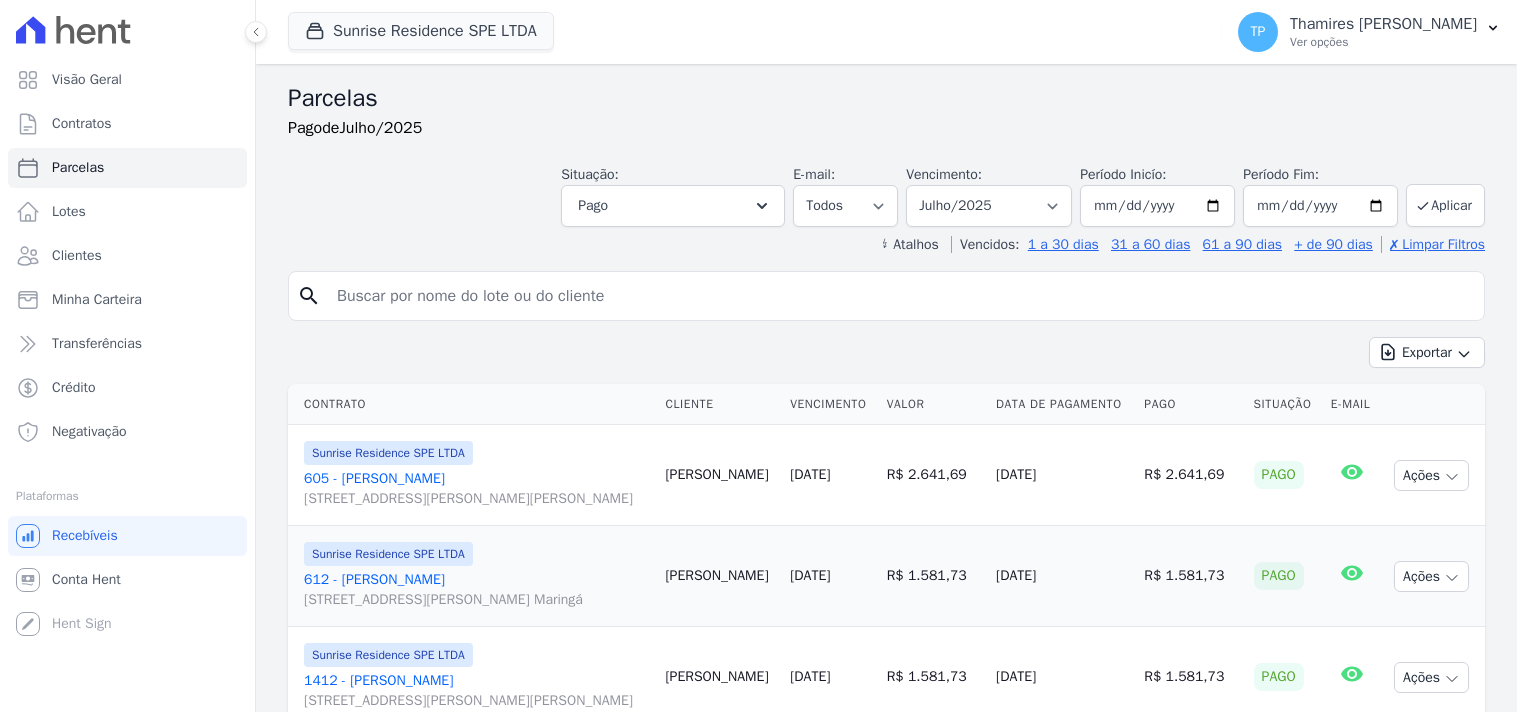 select 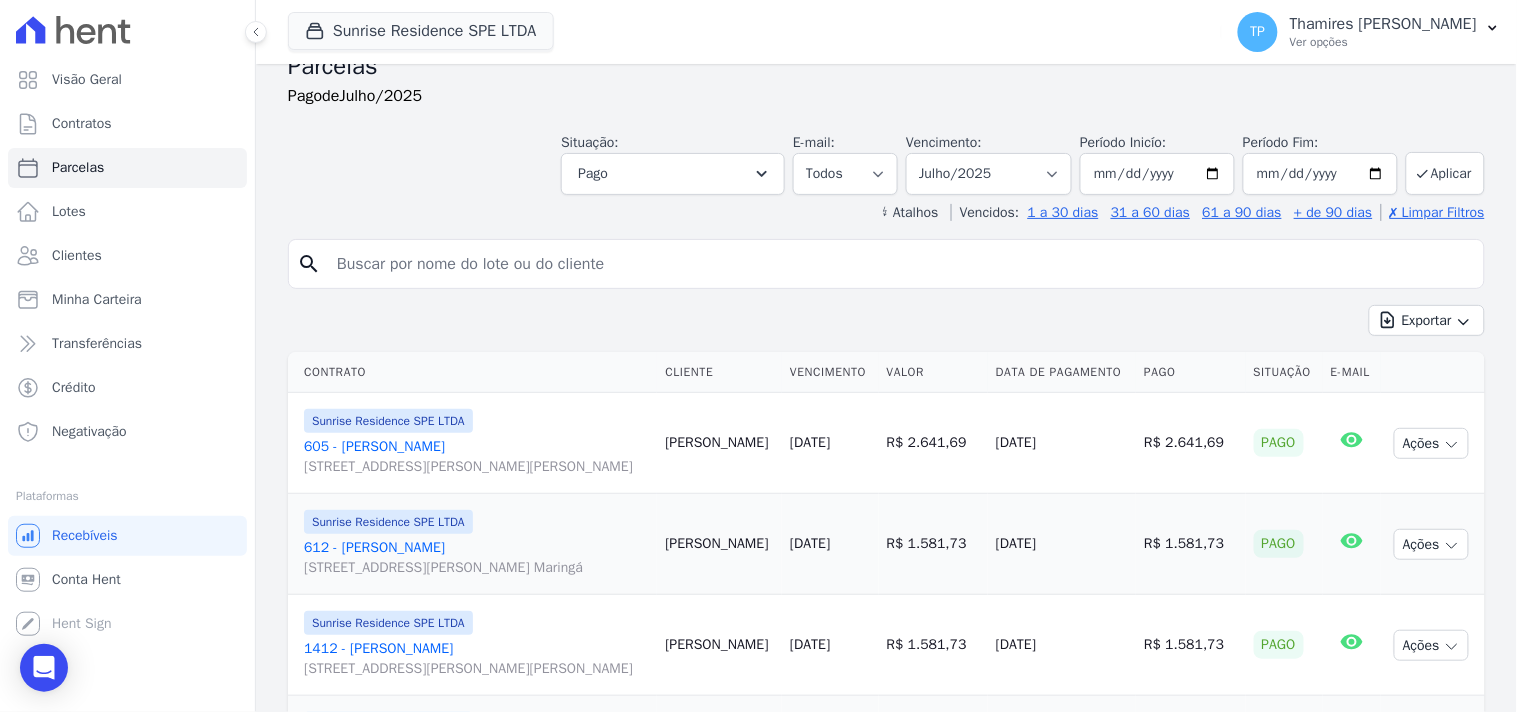 scroll, scrollTop: 0, scrollLeft: 0, axis: both 